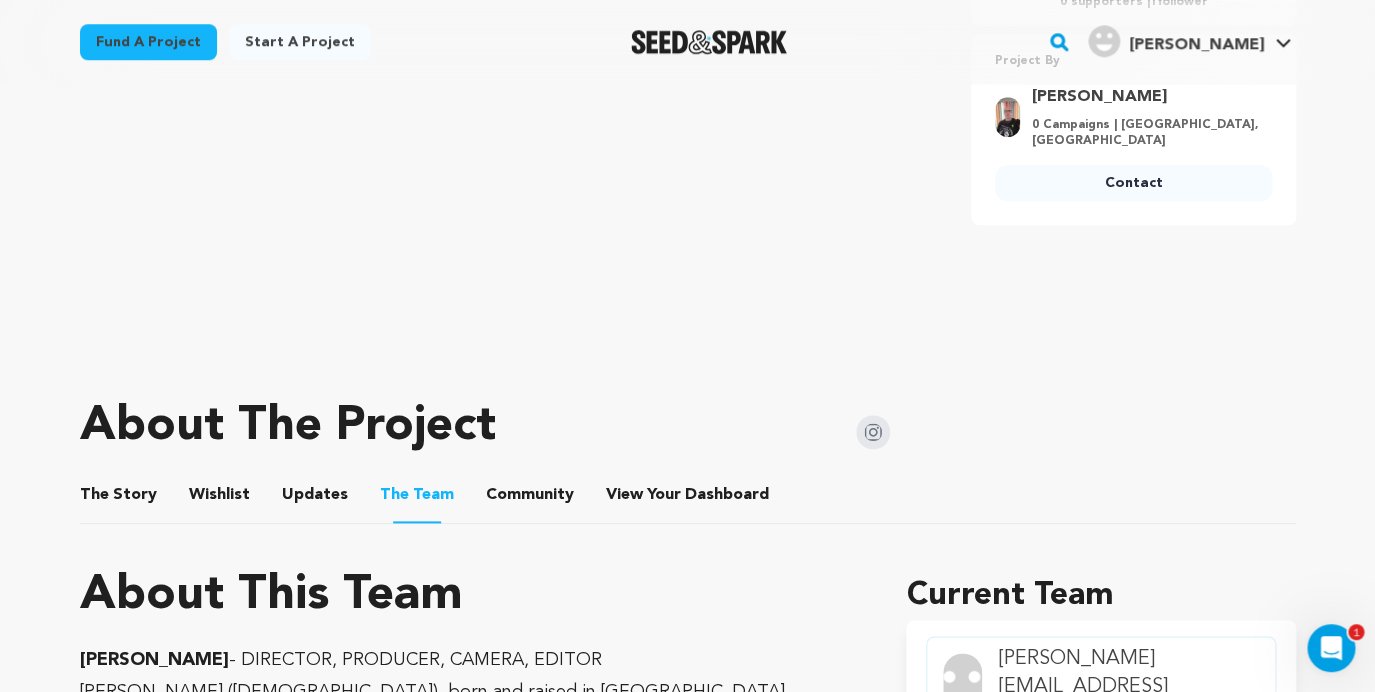 scroll, scrollTop: 650, scrollLeft: 0, axis: vertical 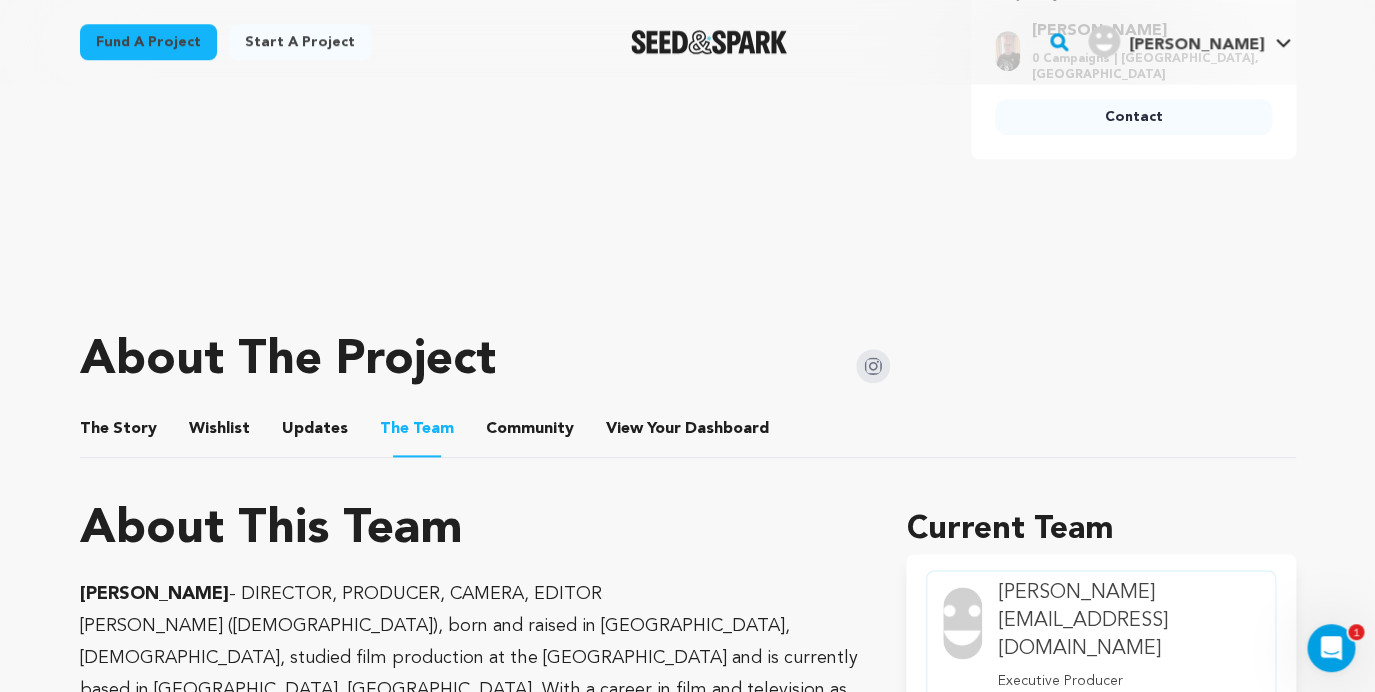 click on "The Story" at bounding box center (118, 433) 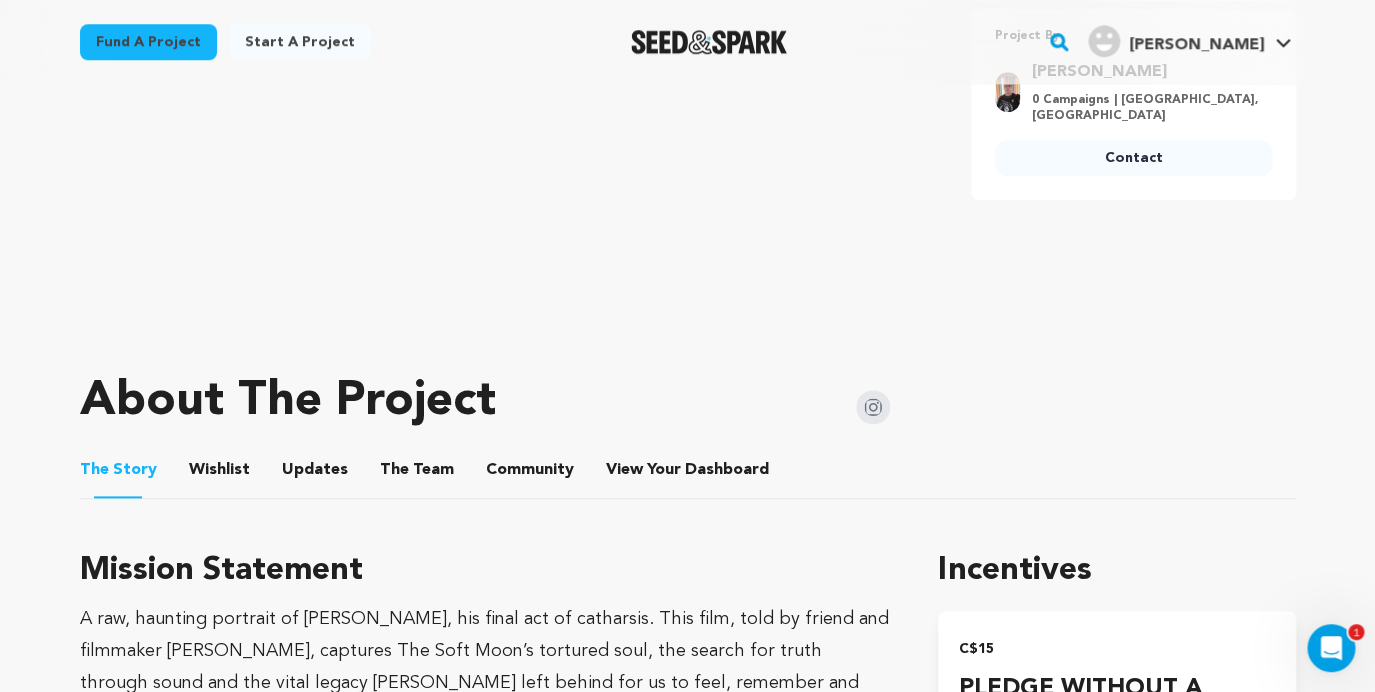 scroll, scrollTop: 369, scrollLeft: 0, axis: vertical 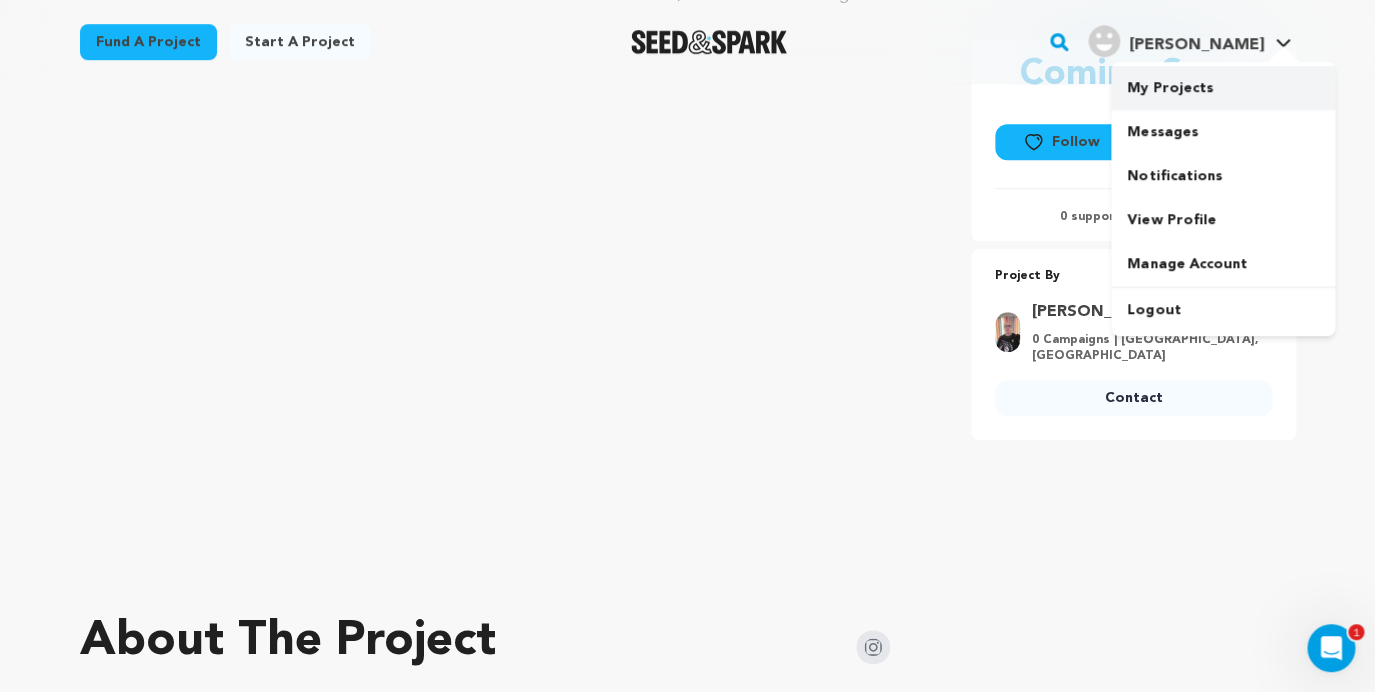 click on "My Projects" at bounding box center [1223, 88] 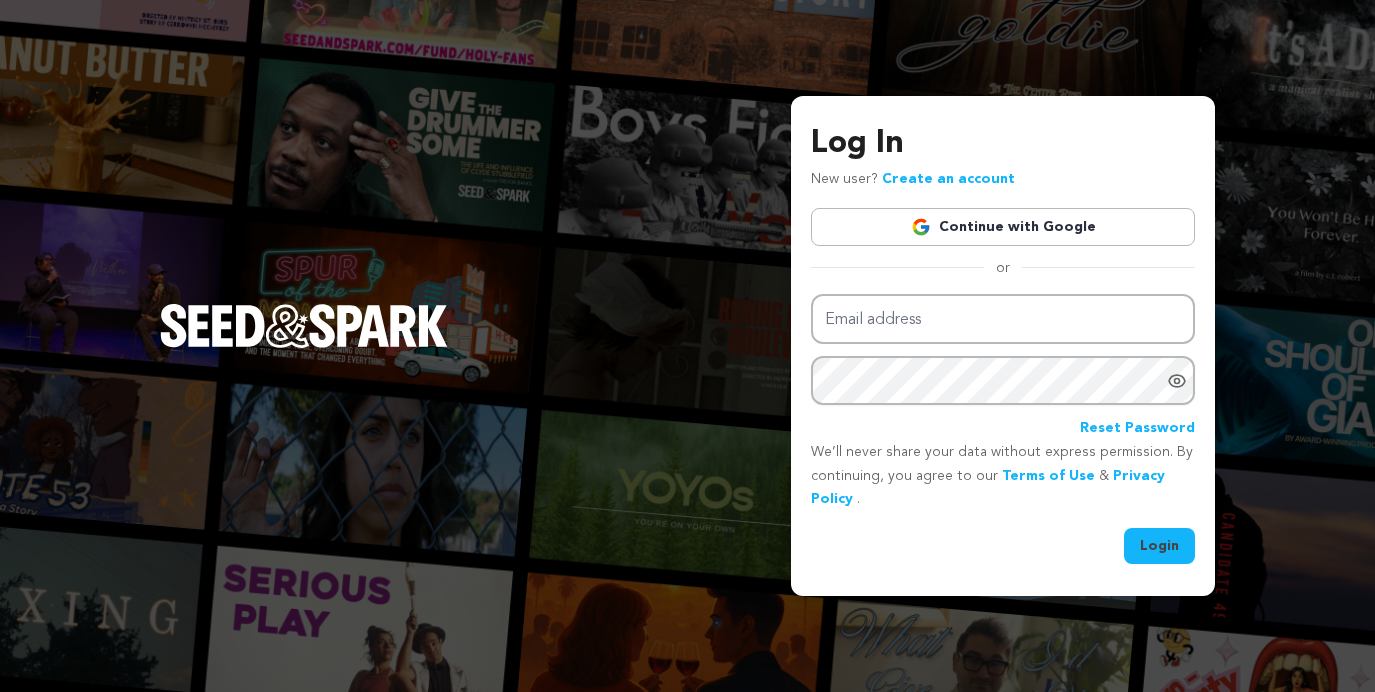 scroll, scrollTop: 0, scrollLeft: 0, axis: both 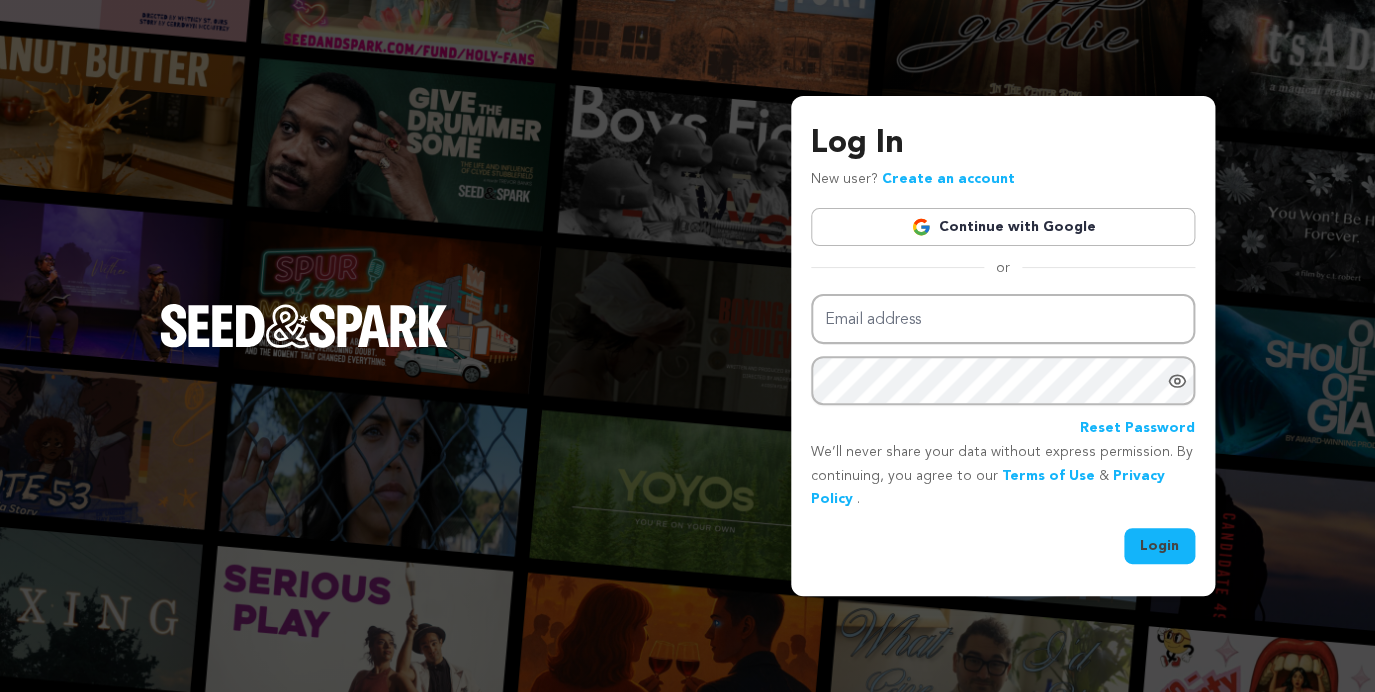 click on "Continue with Google" at bounding box center [1003, 227] 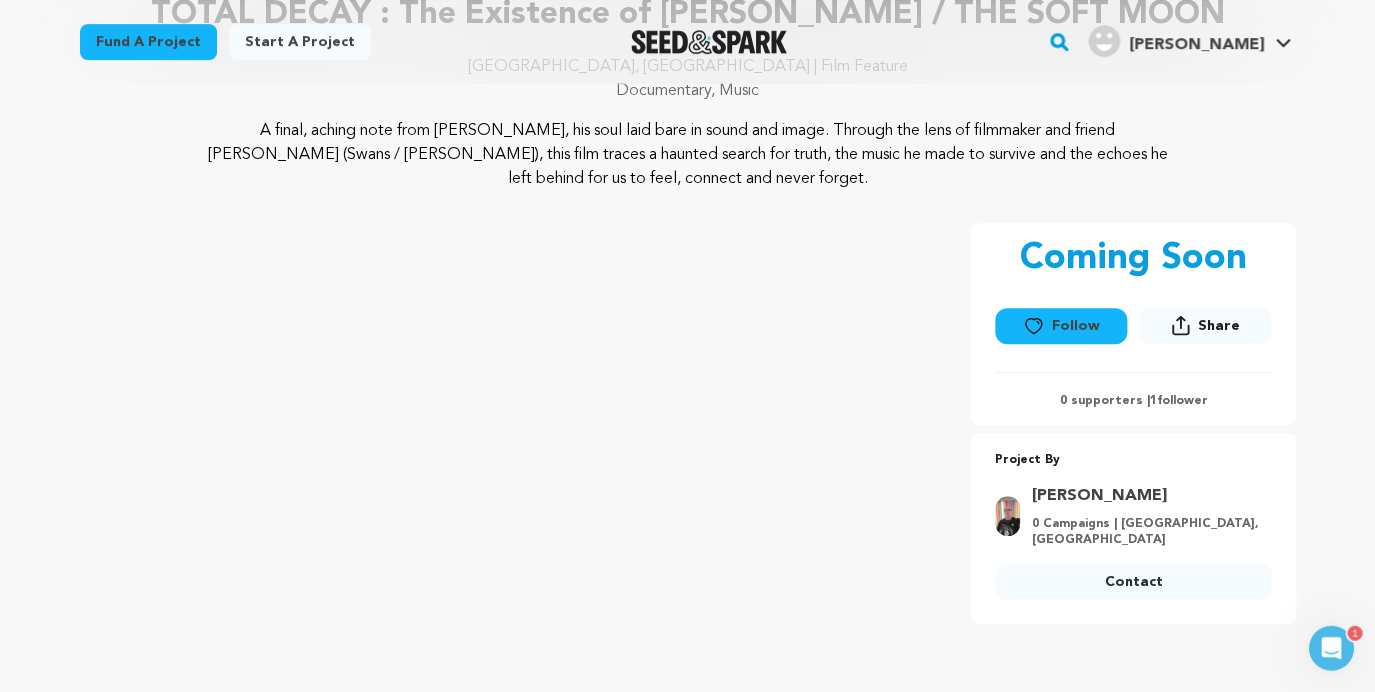scroll, scrollTop: 0, scrollLeft: 0, axis: both 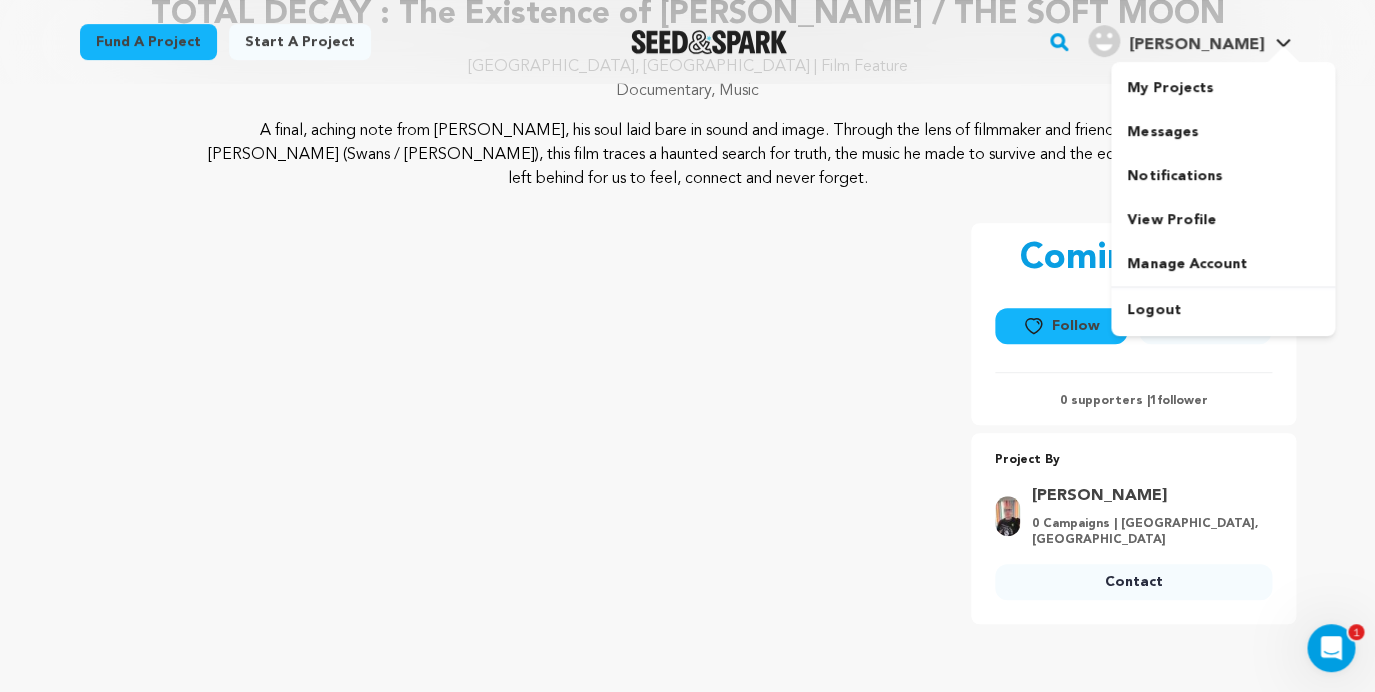 click on "[PERSON_NAME]" at bounding box center [1195, 45] 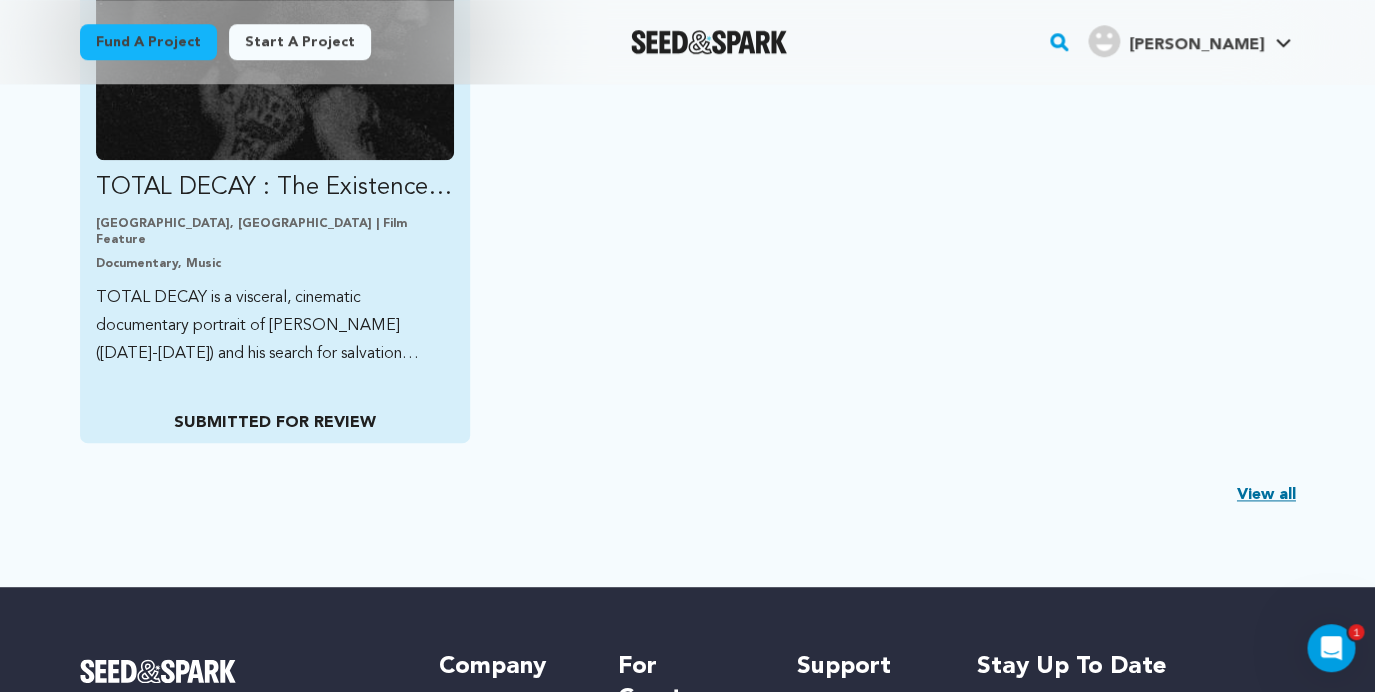 scroll, scrollTop: 642, scrollLeft: 0, axis: vertical 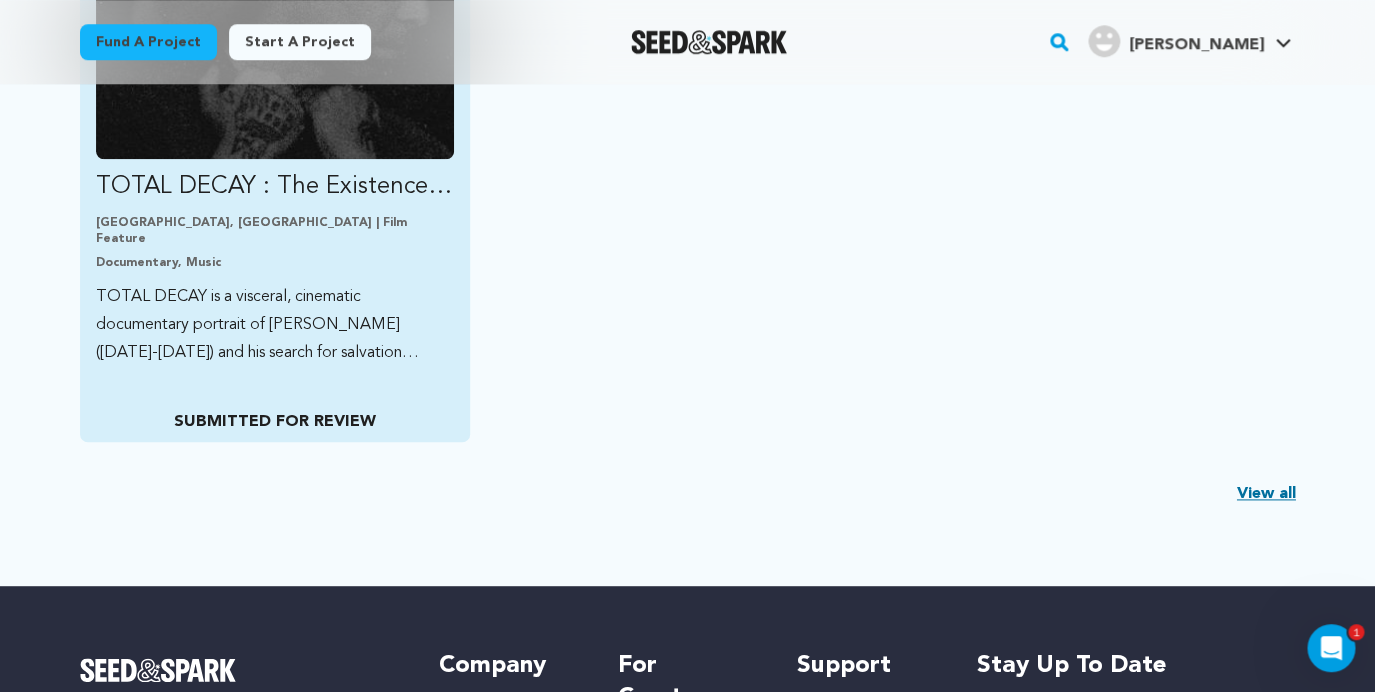 click on "TOTAL DECAY is a visceral, cinematic documentary portrait of [PERSON_NAME] ([DATE]-[DATE]) and his search for salvation through THE SOFT MOON" at bounding box center [275, 325] 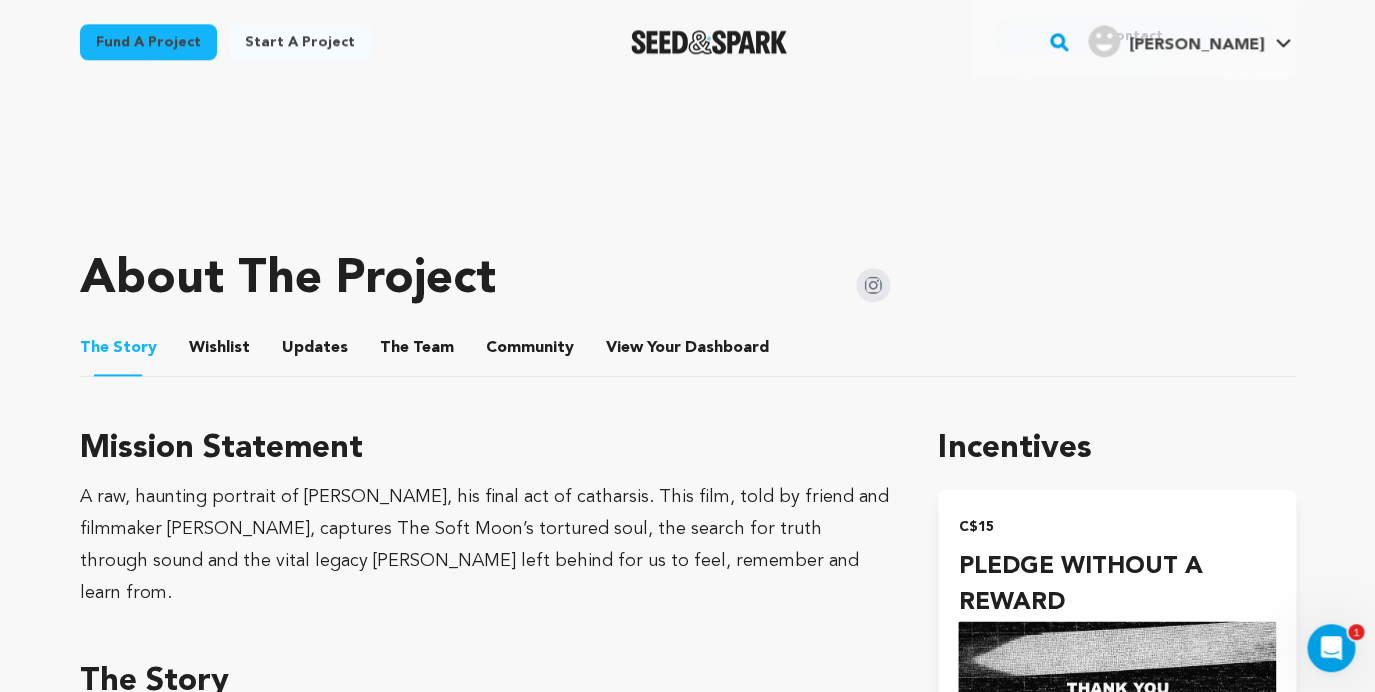 scroll, scrollTop: 713, scrollLeft: 0, axis: vertical 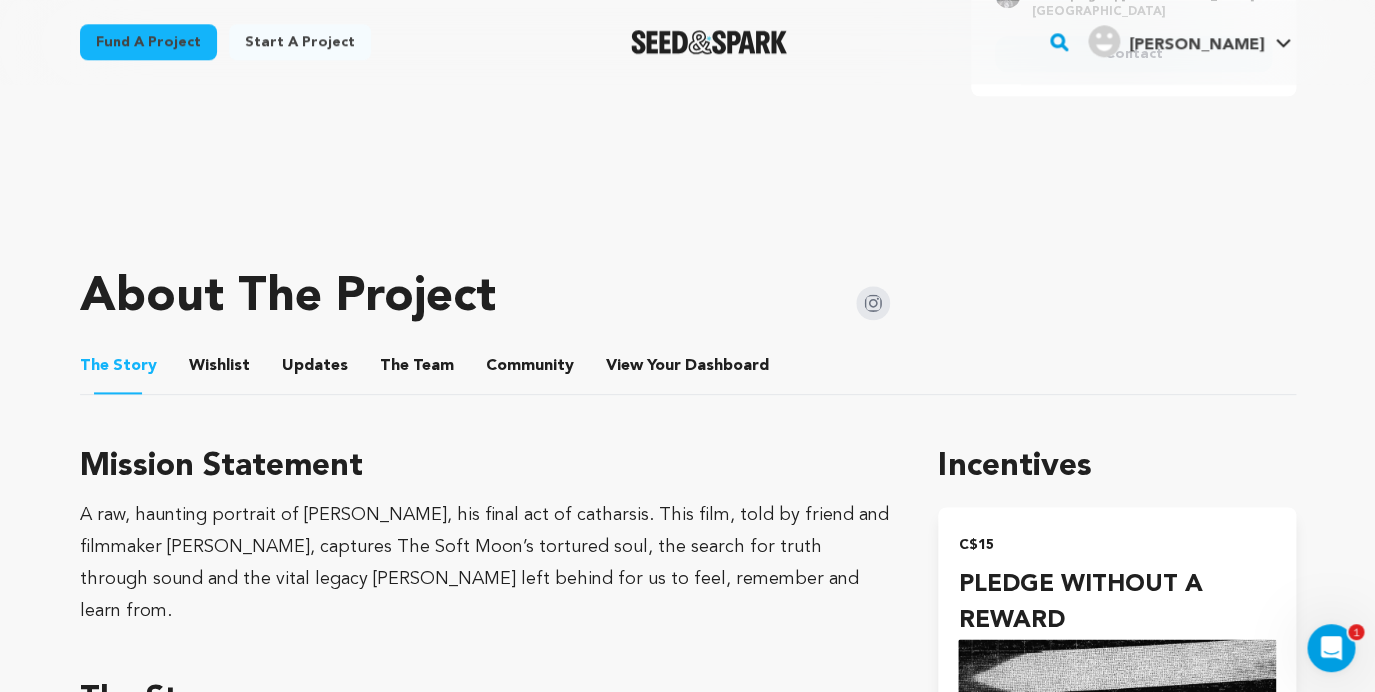 click on "View Your Dashboard
View   Your   Dashboard" at bounding box center [689, 366] 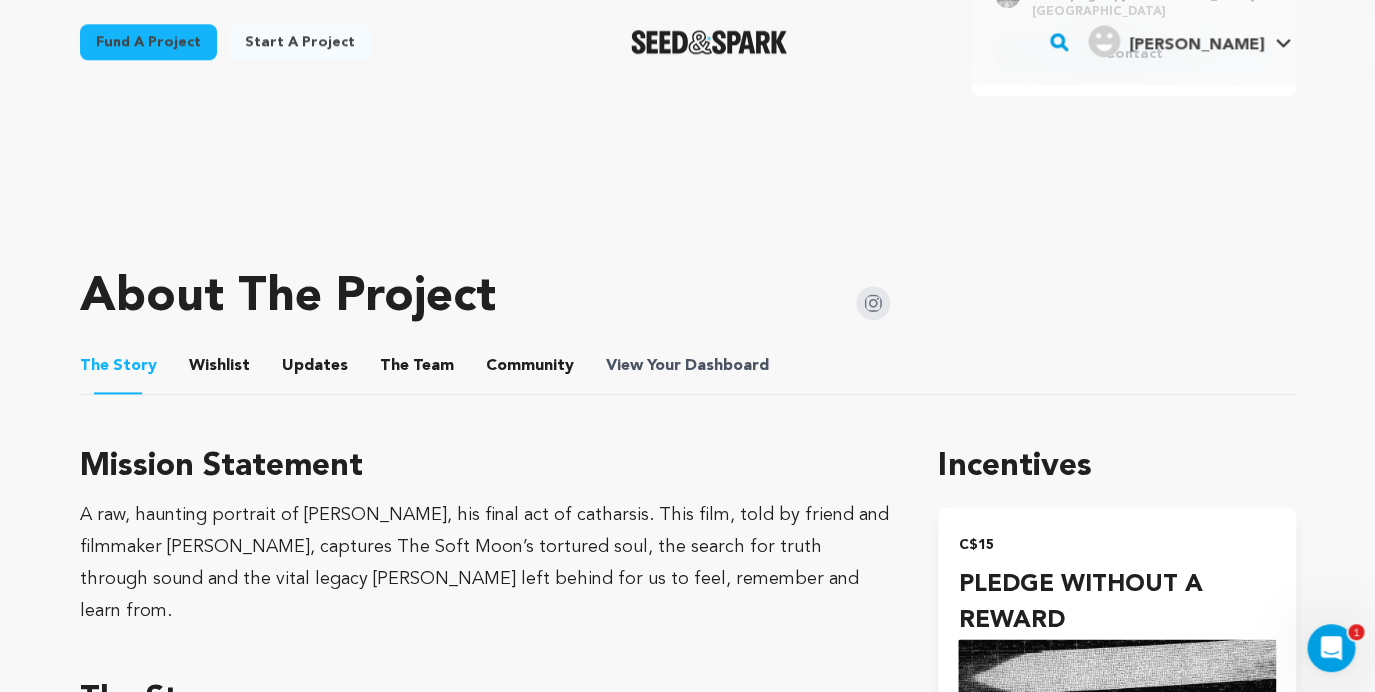 click on "Dashboard" at bounding box center (727, 366) 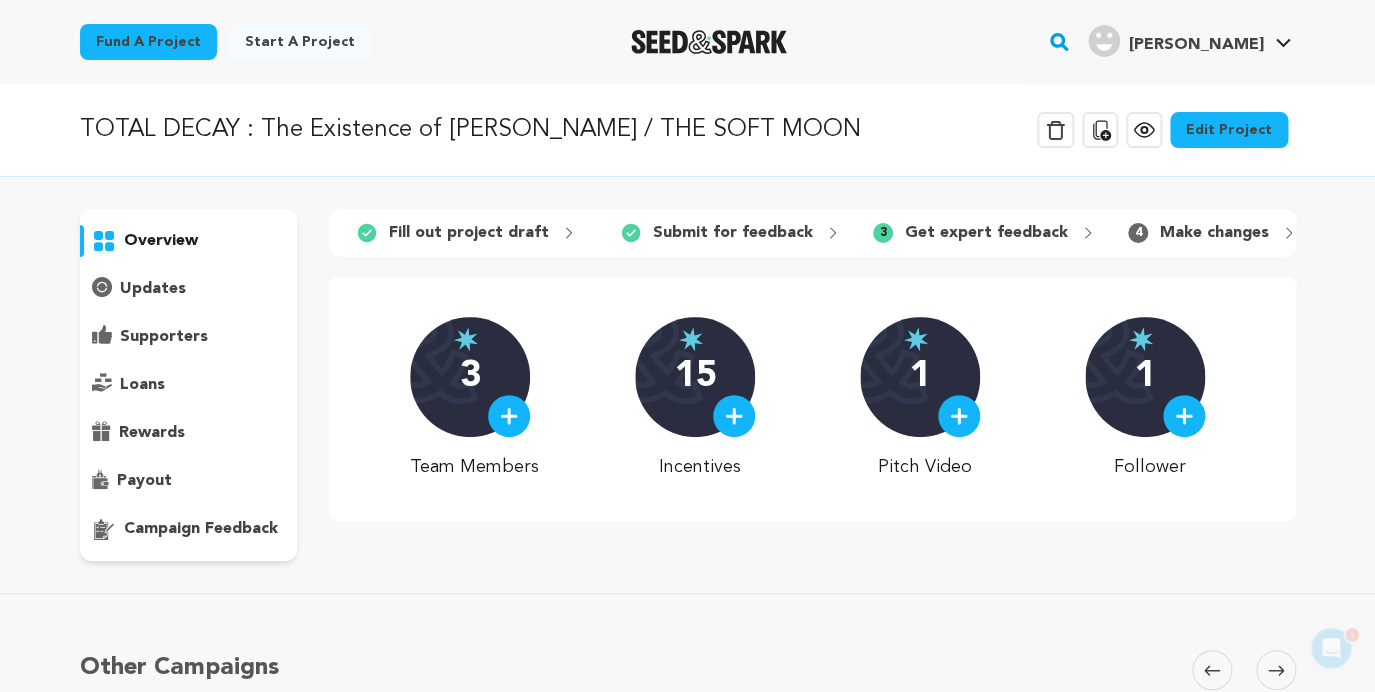 scroll, scrollTop: 0, scrollLeft: 0, axis: both 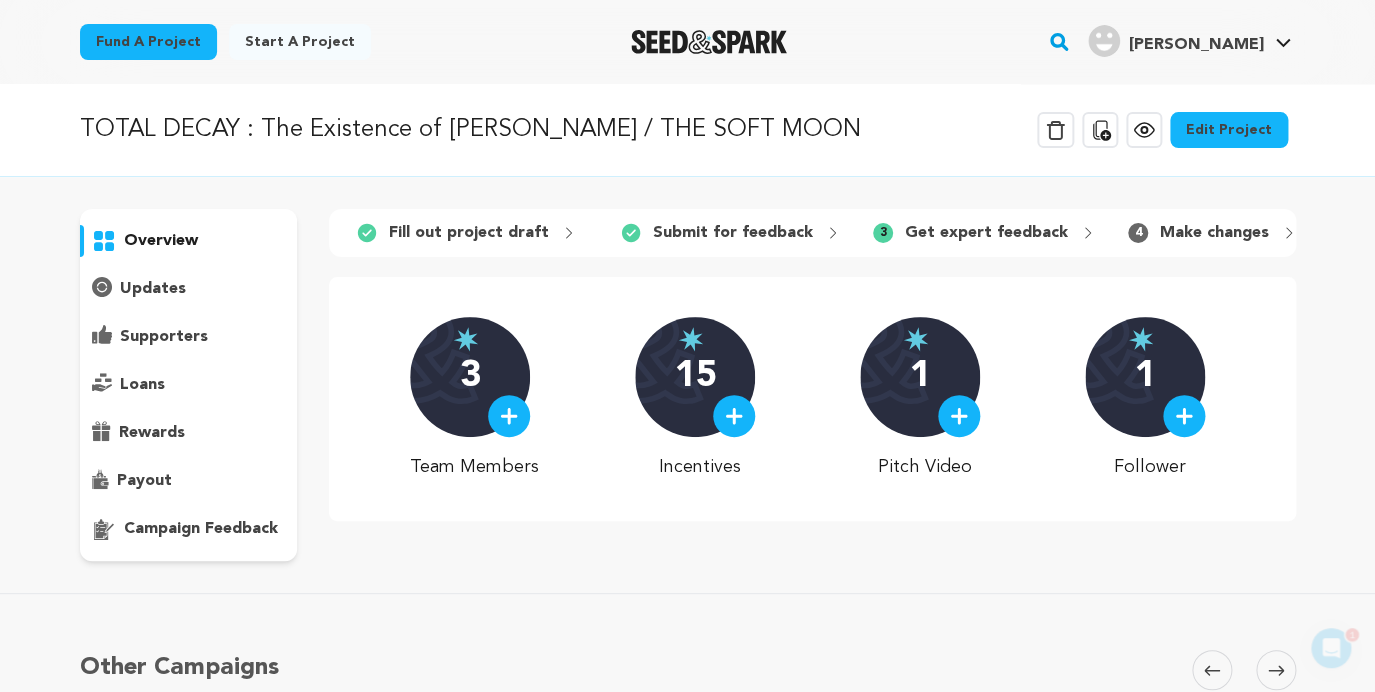 click on "Edit Project" at bounding box center [1229, 130] 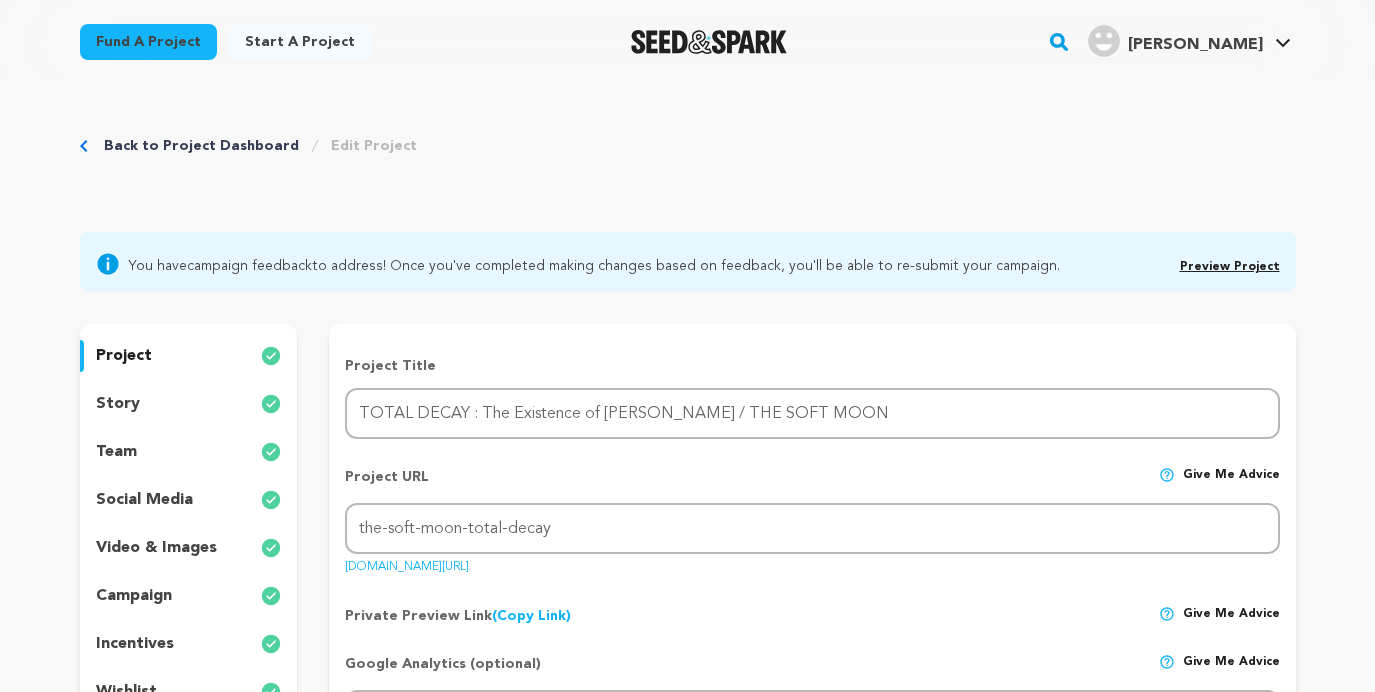 scroll, scrollTop: 0, scrollLeft: 0, axis: both 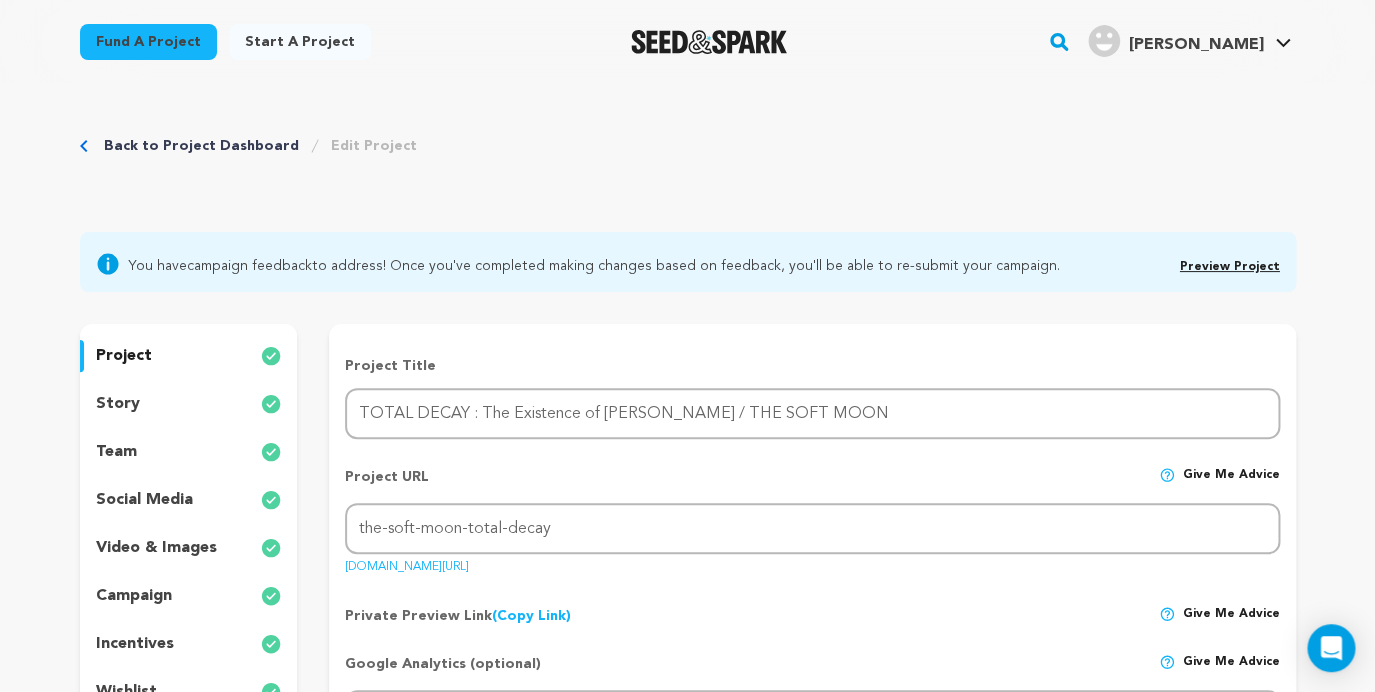 click on "story" at bounding box center (189, 404) 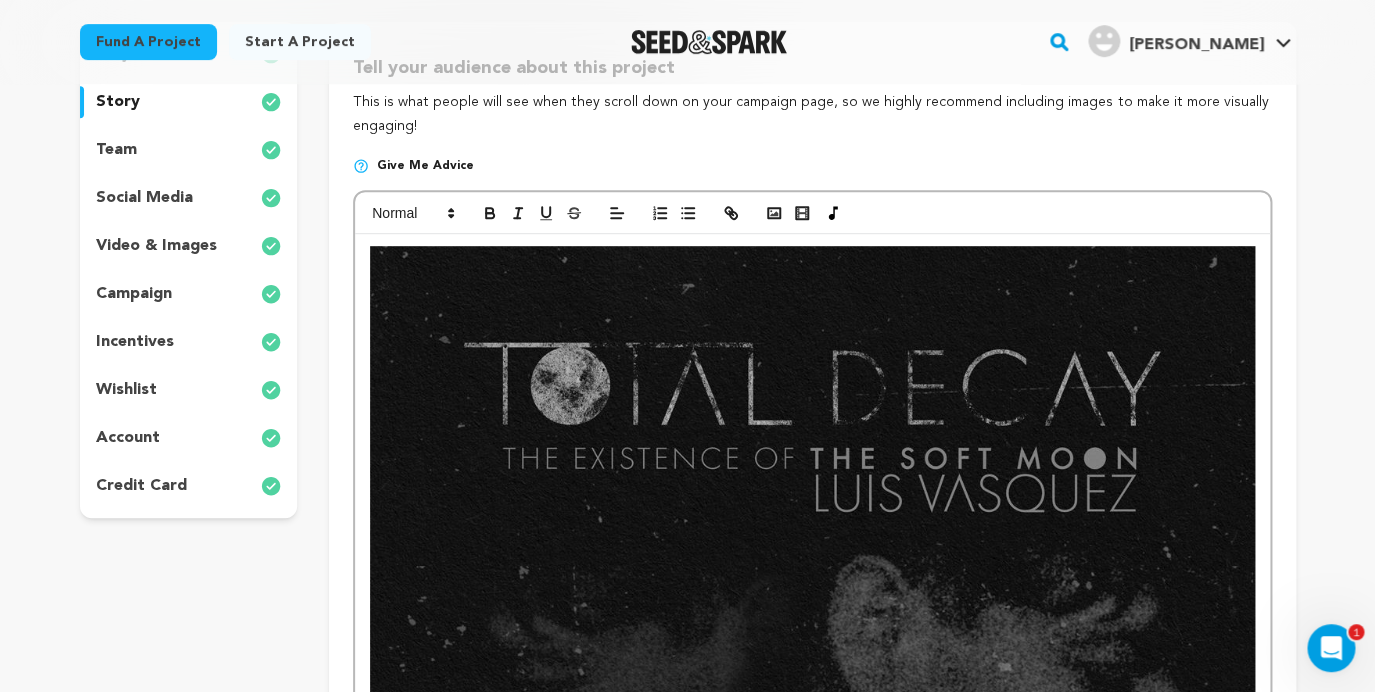 scroll, scrollTop: 339, scrollLeft: 0, axis: vertical 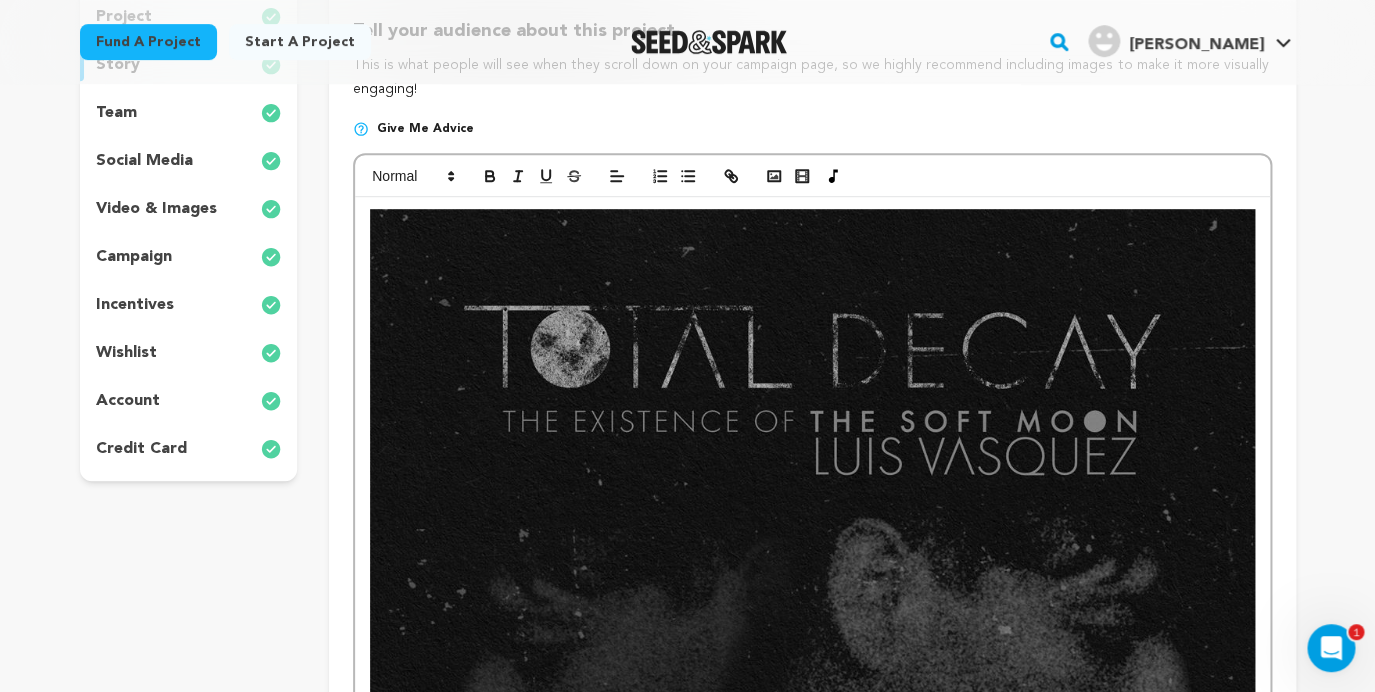 click at bounding box center [812, 834] 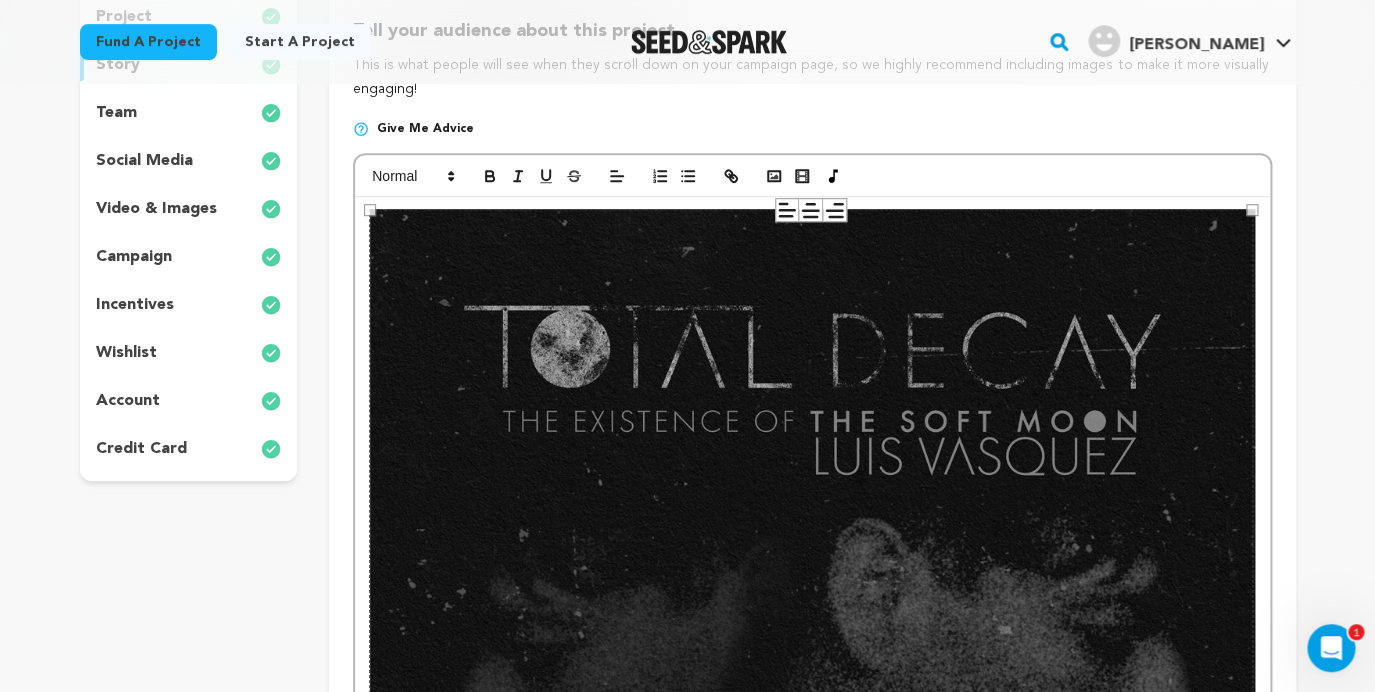 click on "TOTAL DECAY  examines [PERSON_NAME] deeply personal journey into primal expression and spontaneous creation as  THE SOFT MOON.  It promises to be a tour de force character driven film on the life of artist  [PERSON_NAME]  and a socio/psycho-sonic visual feast, directed by [PERSON_NAME], known for his acclaimed documentaries on SWANS :   Where Does a Body End?  (2019)  and [DATE] post-punk forgotten legends [PERSON_NAME]   :   What You Could Not Visualise  (2022).  Both films were critically acclaimed and screened at festivals around the world. The film is a continuum of [PERSON_NAME]'s journey of self discovery as LIFE and ART bleed into each other to create a character study of a deeply sensitive soul who is trying to figure out who he is through his raw music and live shows. [PERSON_NAME]'s legendary stage performances ( NADA ) and critically acclaimed albums established  THE SOFT MOON  as one of the most influential and well known bands of the dark wave, post-punk genre. THE SOFT MOON I have been a fan of  THE SOFT MOON Exister" at bounding box center (812, 6195) 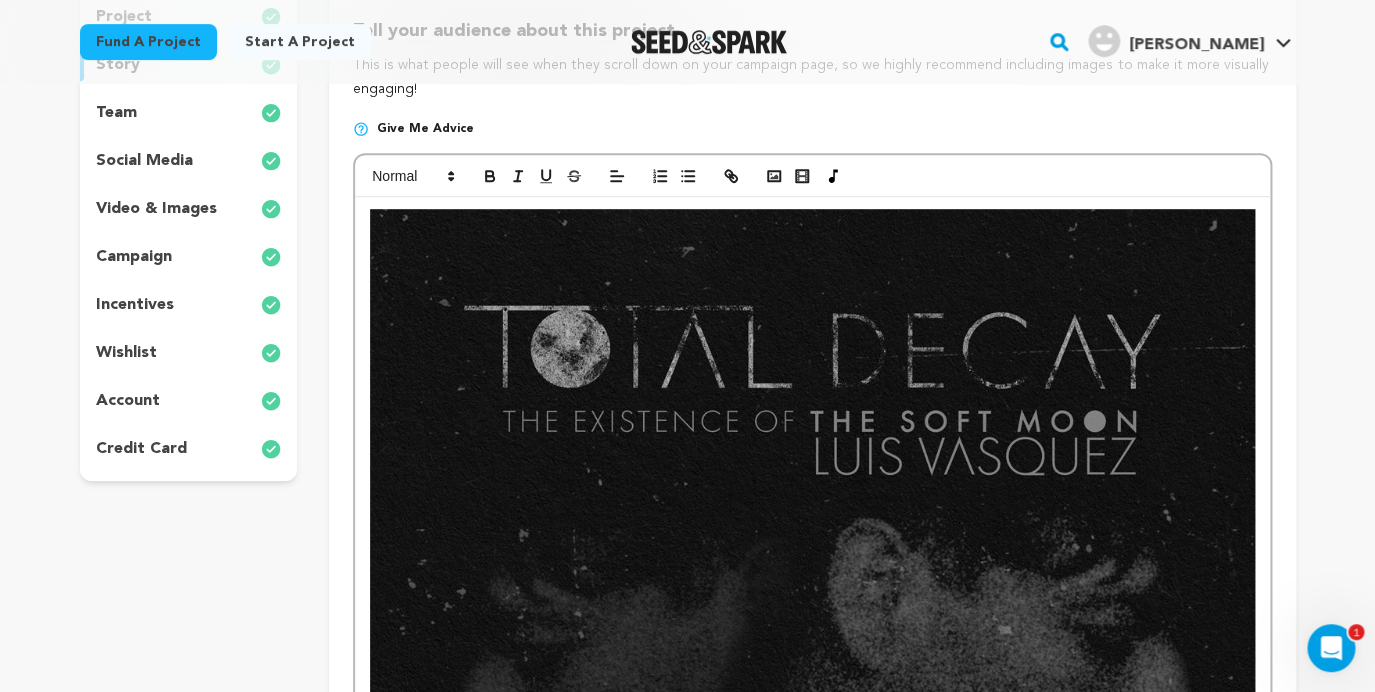click at bounding box center [812, 834] 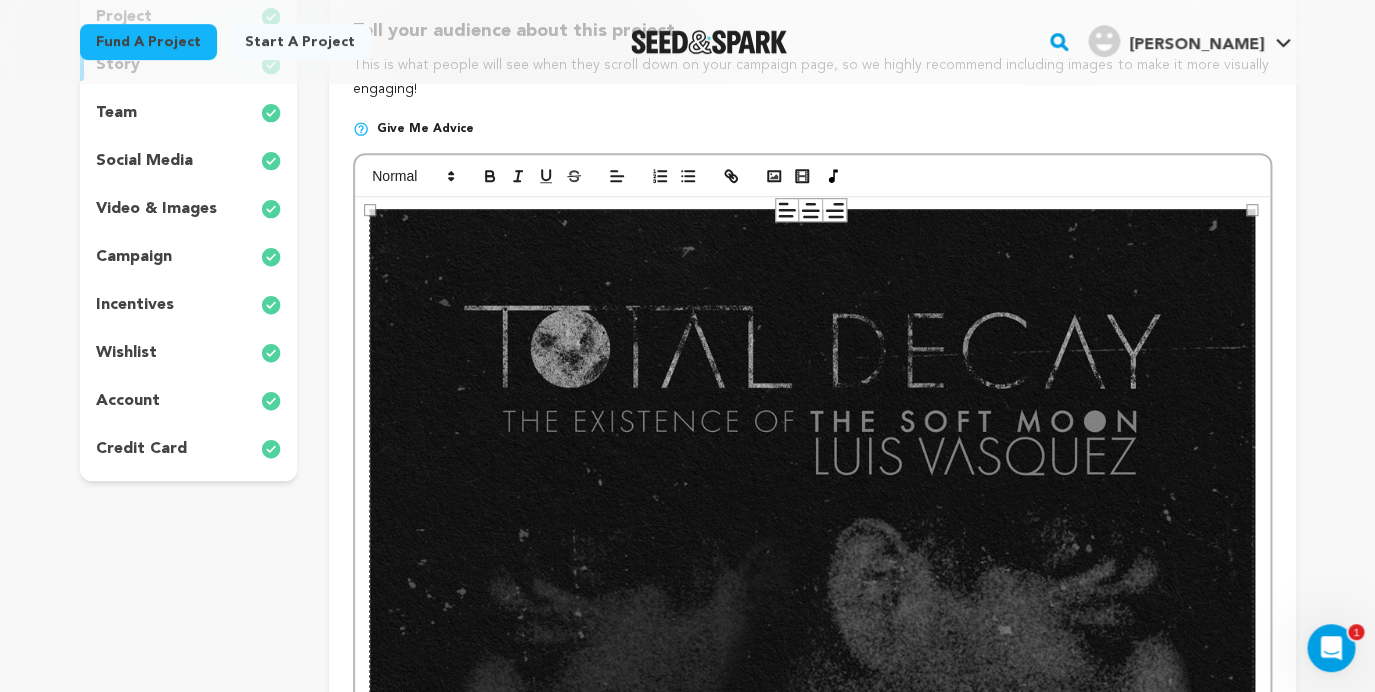 click on "TOTAL DECAY  examines Luis Vasquez's deeply personal journey into primal expression and spontaneous creation as  THE SOFT MOON.  It promises to be a tour de force character driven film on the life of artist  Luis Vasquez  and a socio/psycho-sonic visual feast, directed by Marco Porsia, known for his acclaimed documentaries on SWANS :   Where Does a Body End?  (2019)  and 4AD post-punk forgotten legends REMA-REMA   :   What You Could Not Visualise  (2022).  Both films were critically acclaimed and screened at festivals around the world. The film is a continuum of Luis's journey of self discovery as LIFE and ART bleed into each other to create a character study of a deeply sensitive soul who is trying to figure out who he is through his raw music and live shows. Luis's legendary stage performances ( NADA ) and critically acclaimed albums established  THE SOFT MOON  as one of the most influential and well known bands of the dark wave, post-punk genre. THE SOFT MOON I have been a fan of  THE SOFT MOON Exister" at bounding box center (812, 6195) 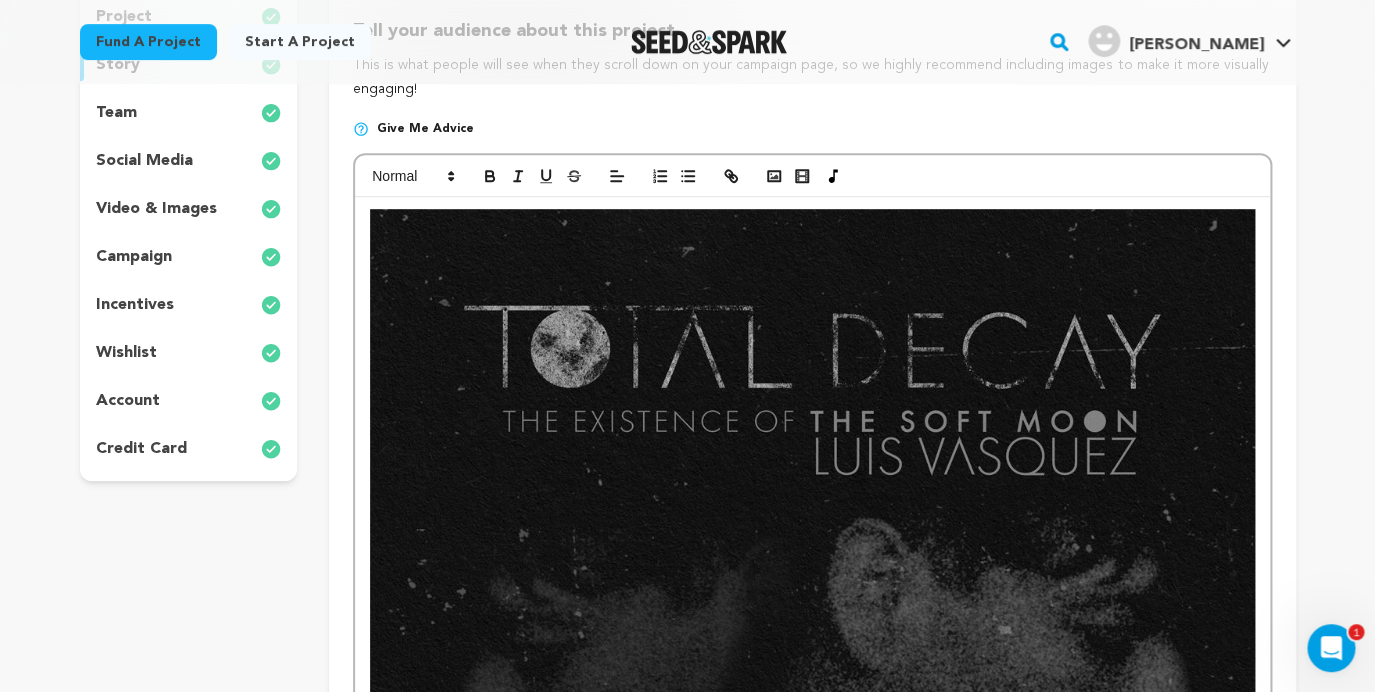 click on "TOTAL DECAY  examines [PERSON_NAME] deeply personal journey into primal expression and spontaneous creation as  THE SOFT MOON.  It promises to be a tour de force character driven film on the life of artist  [PERSON_NAME]  and a socio/psycho-sonic visual feast, directed by [PERSON_NAME], known for his acclaimed documentaries on SWANS :   Where Does a Body End?  (2019)  and [DATE] post-punk forgotten legends [PERSON_NAME]   :   What You Could Not Visualise  (2022).  Both films were critically acclaimed and screened at festivals around the world. The film is a continuum of [PERSON_NAME]'s journey of self discovery as LIFE and ART bleed into each other to create a character study of a deeply sensitive soul who is trying to figure out who he is through his raw music and live shows. [PERSON_NAME]'s legendary stage performances ( NADA ) and critically acclaimed albums established  THE SOFT MOON  as one of the most influential and well known bands of the dark wave, post-punk genre. THE SOFT MOON I have been a fan of  THE SOFT MOON Exister" at bounding box center [812, 6195] 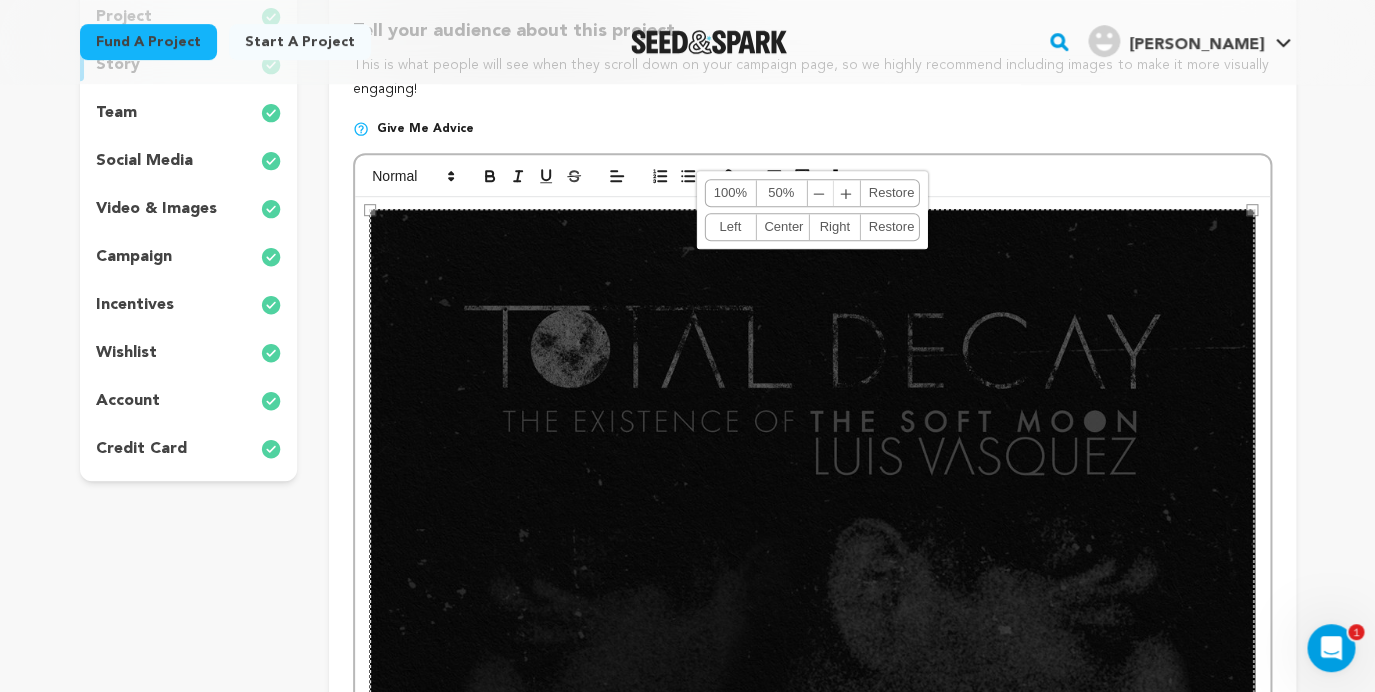 click at bounding box center [812, 176] 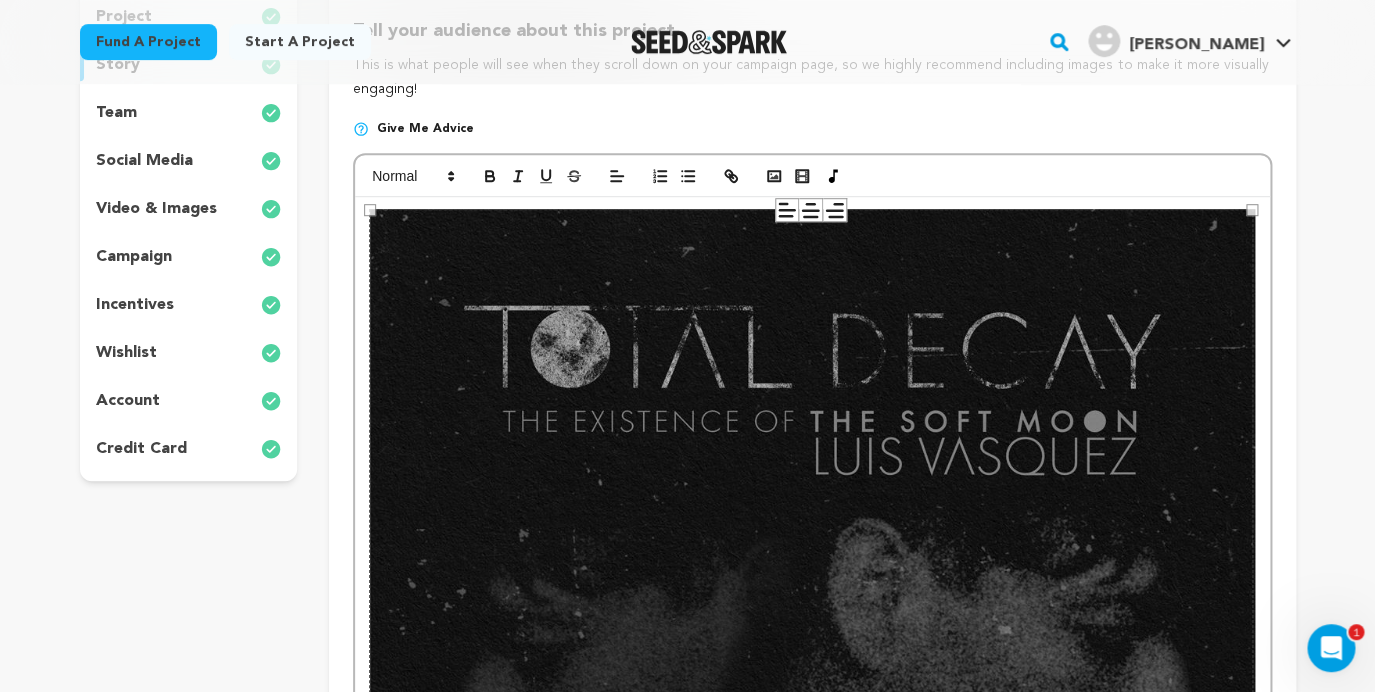 click on "TOTAL DECAY  examines Luis Vasquez's deeply personal journey into primal expression and spontaneous creation as  THE SOFT MOON.  It promises to be a tour de force character driven film on the life of artist  Luis Vasquez  and a socio/psycho-sonic visual feast, directed by Marco Porsia, known for his acclaimed documentaries on SWANS :   Where Does a Body End?  (2019)  and 4AD post-punk forgotten legends REMA-REMA   :   What You Could Not Visualise  (2022).  Both films were critically acclaimed and screened at festivals around the world. The film is a continuum of Luis's journey of self discovery as LIFE and ART bleed into each other to create a character study of a deeply sensitive soul who is trying to figure out who he is through his raw music and live shows. Luis's legendary stage performances ( NADA ) and critically acclaimed albums established  THE SOFT MOON  as one of the most influential and well known bands of the dark wave, post-punk genre. THE SOFT MOON I have been a fan of  THE SOFT MOON Exister" at bounding box center (812, 6195) 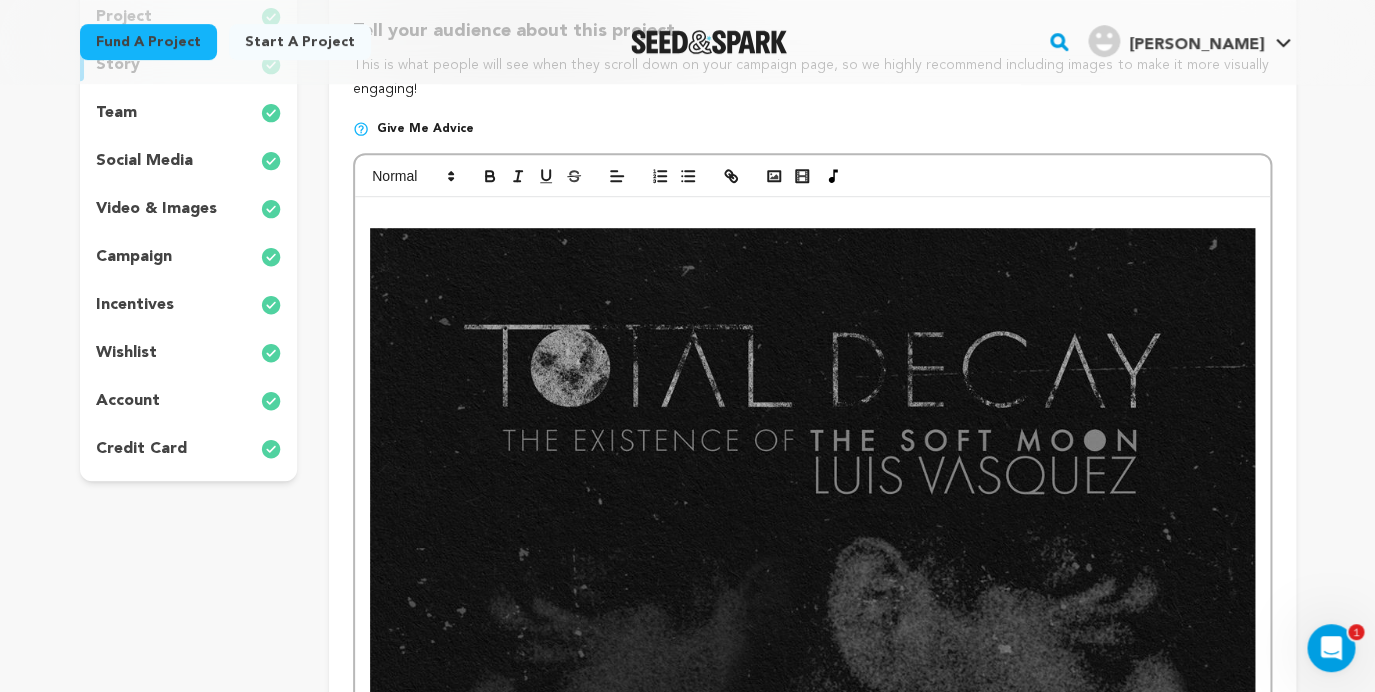 click at bounding box center [812, 218] 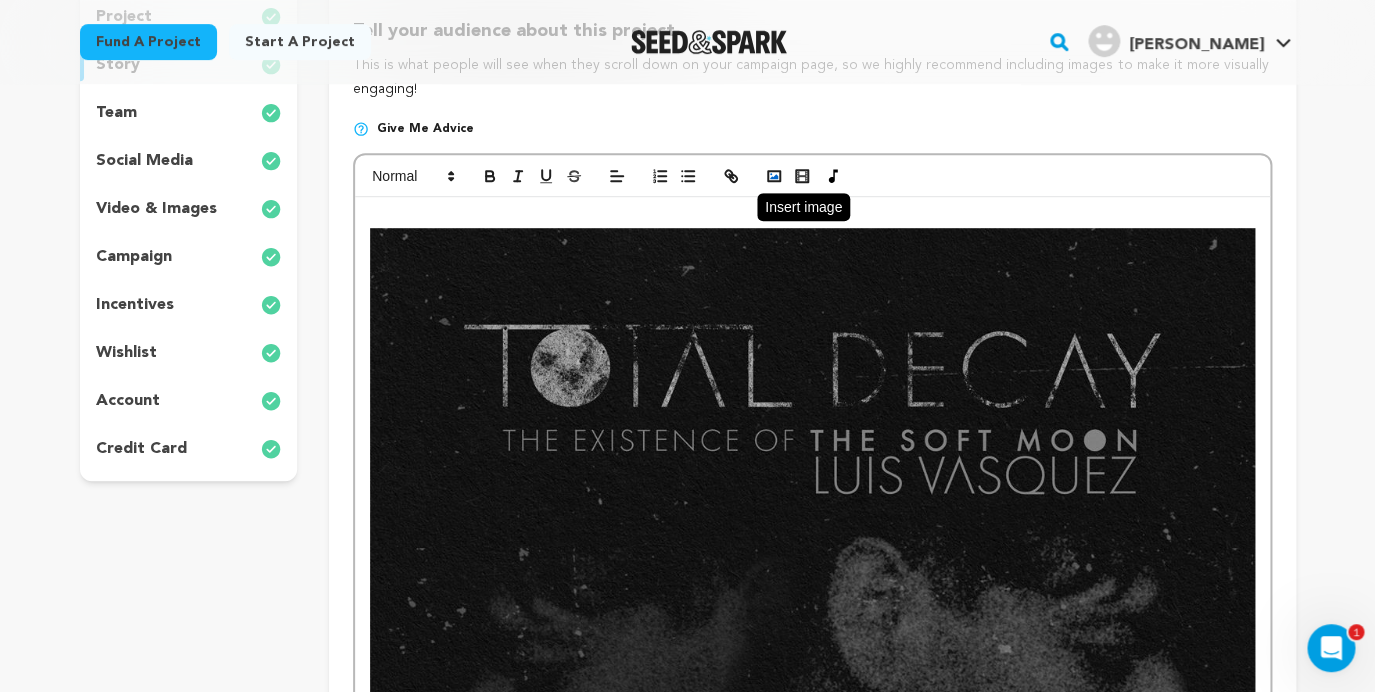 click 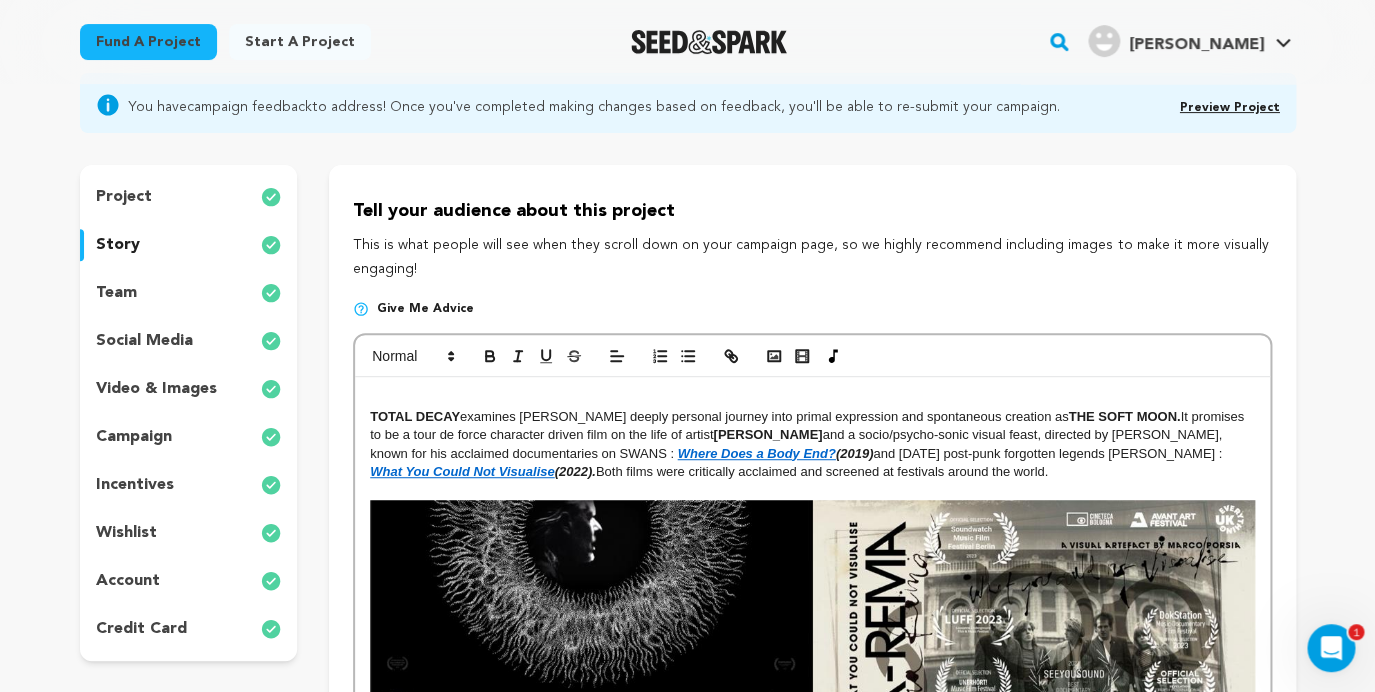 scroll, scrollTop: 167, scrollLeft: 0, axis: vertical 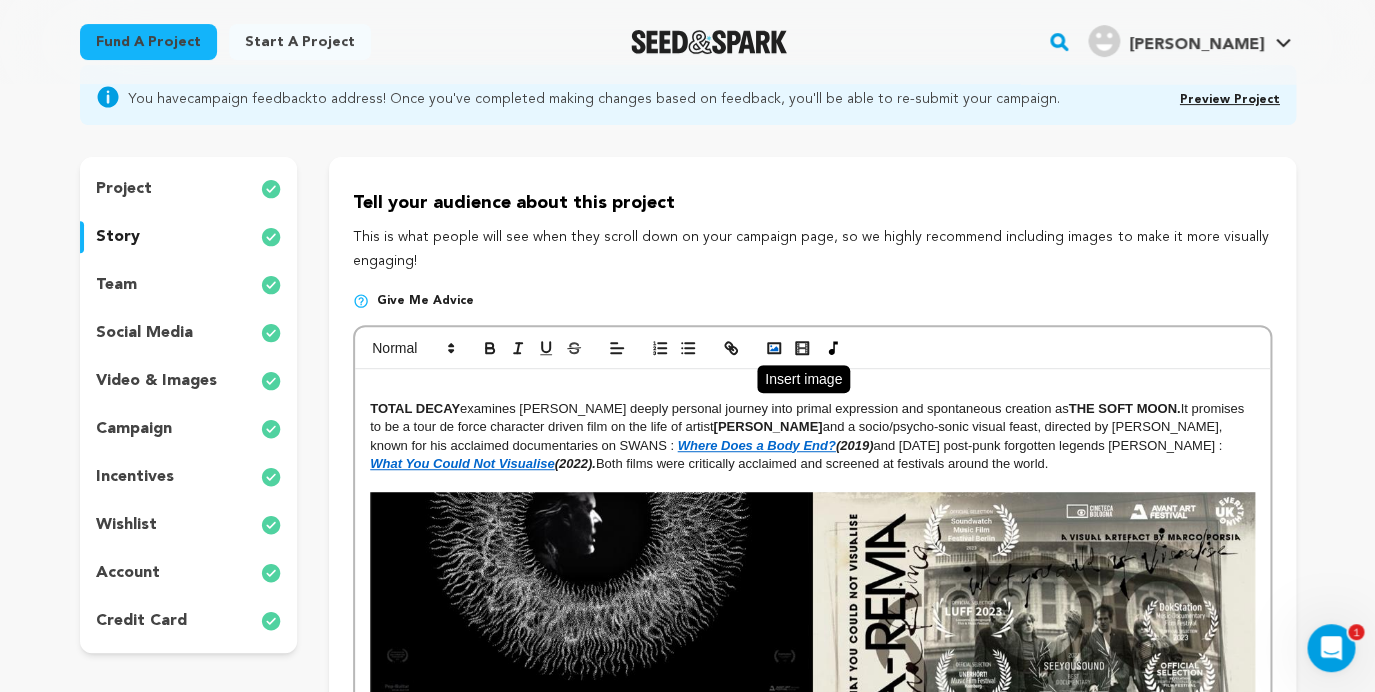 click 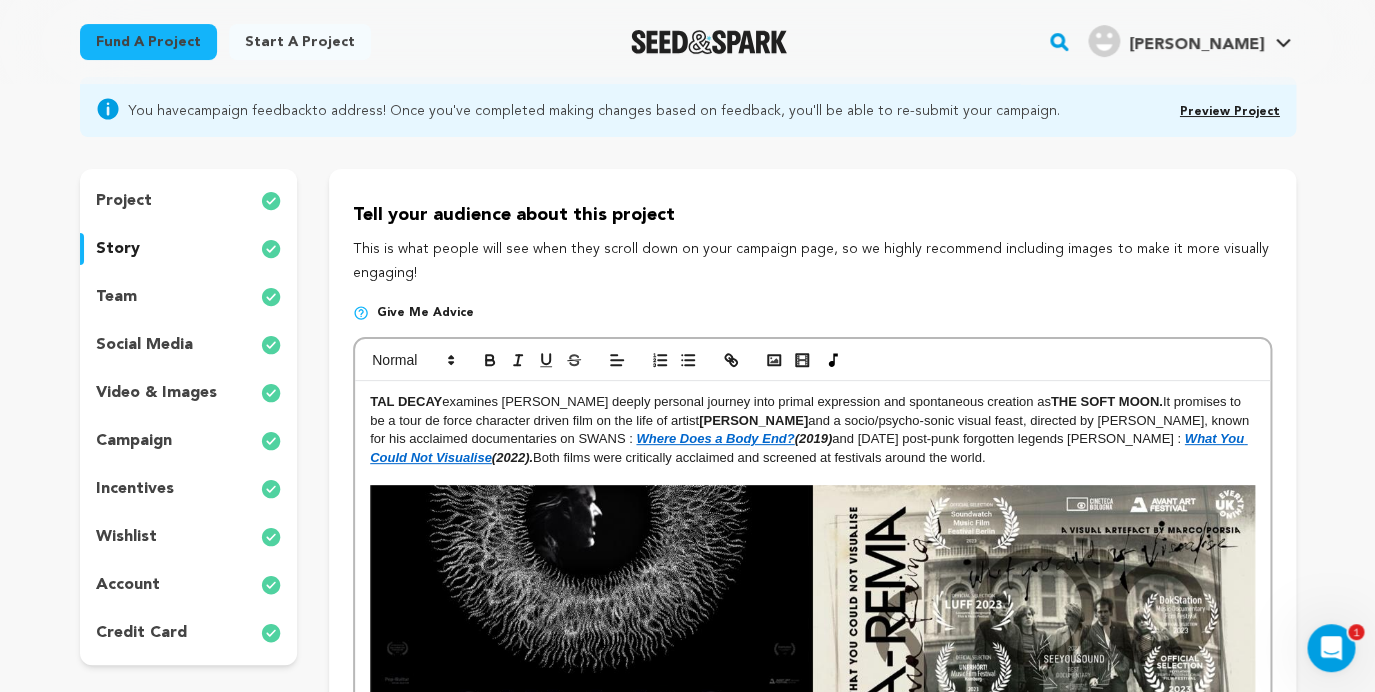 scroll, scrollTop: 0, scrollLeft: 0, axis: both 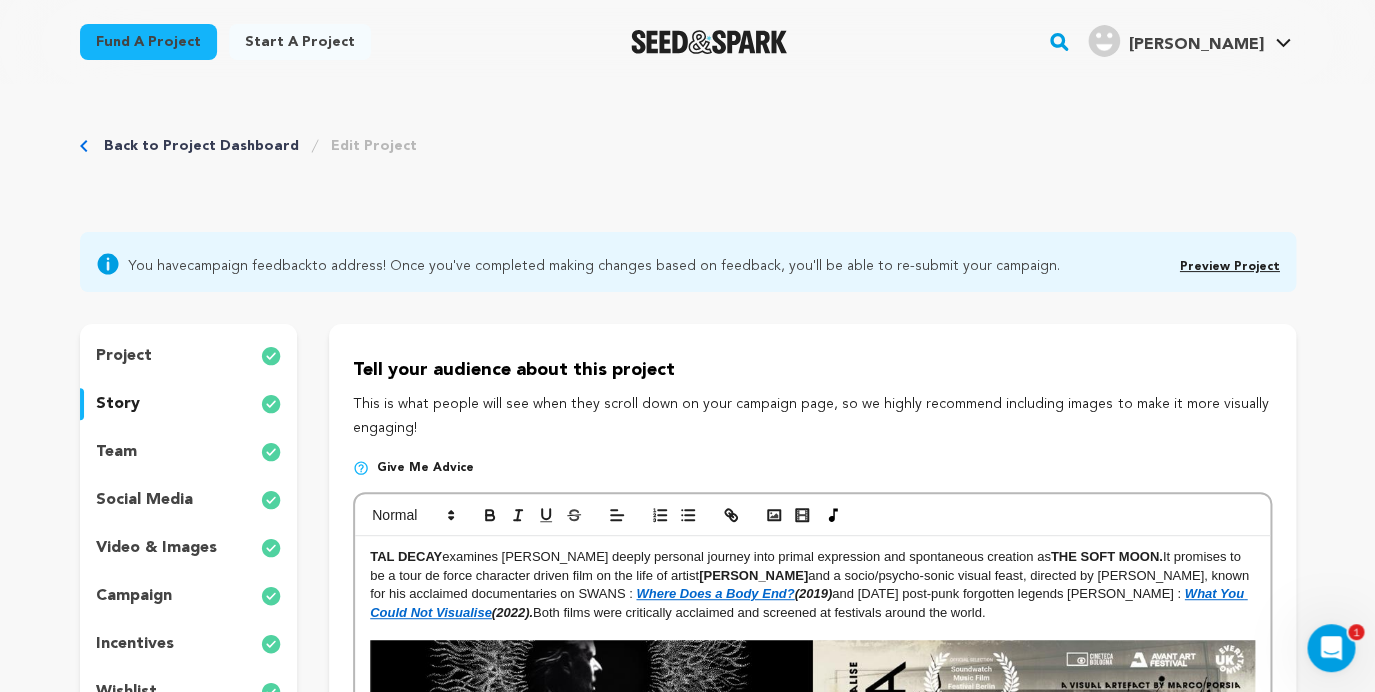 type 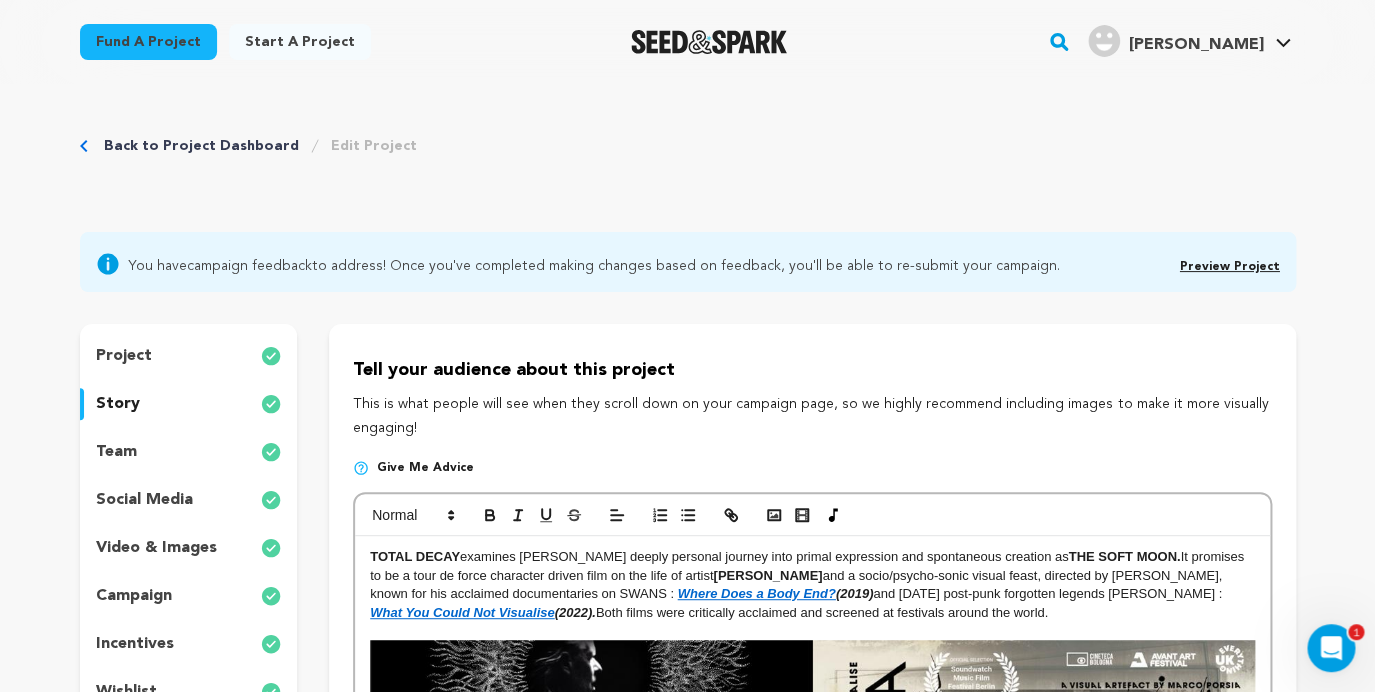 click on "TOTAL DECAY" at bounding box center (415, 556) 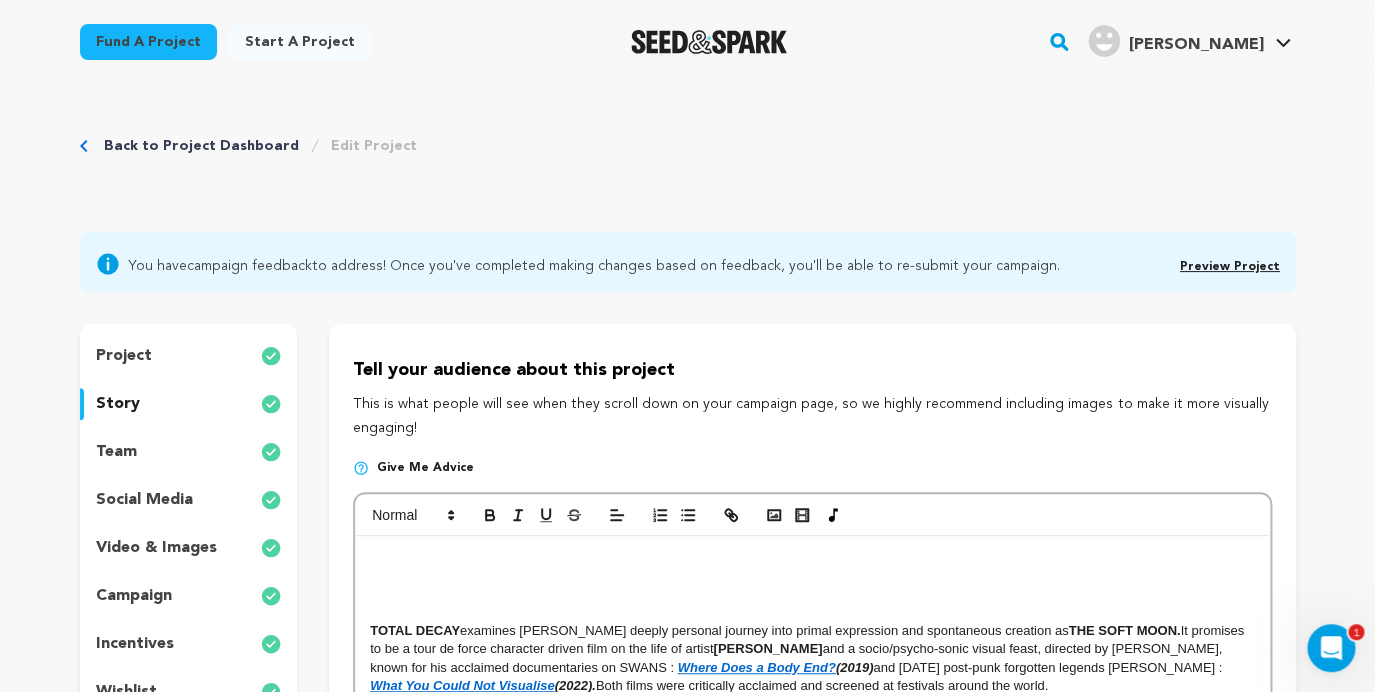 click at bounding box center (812, 576) 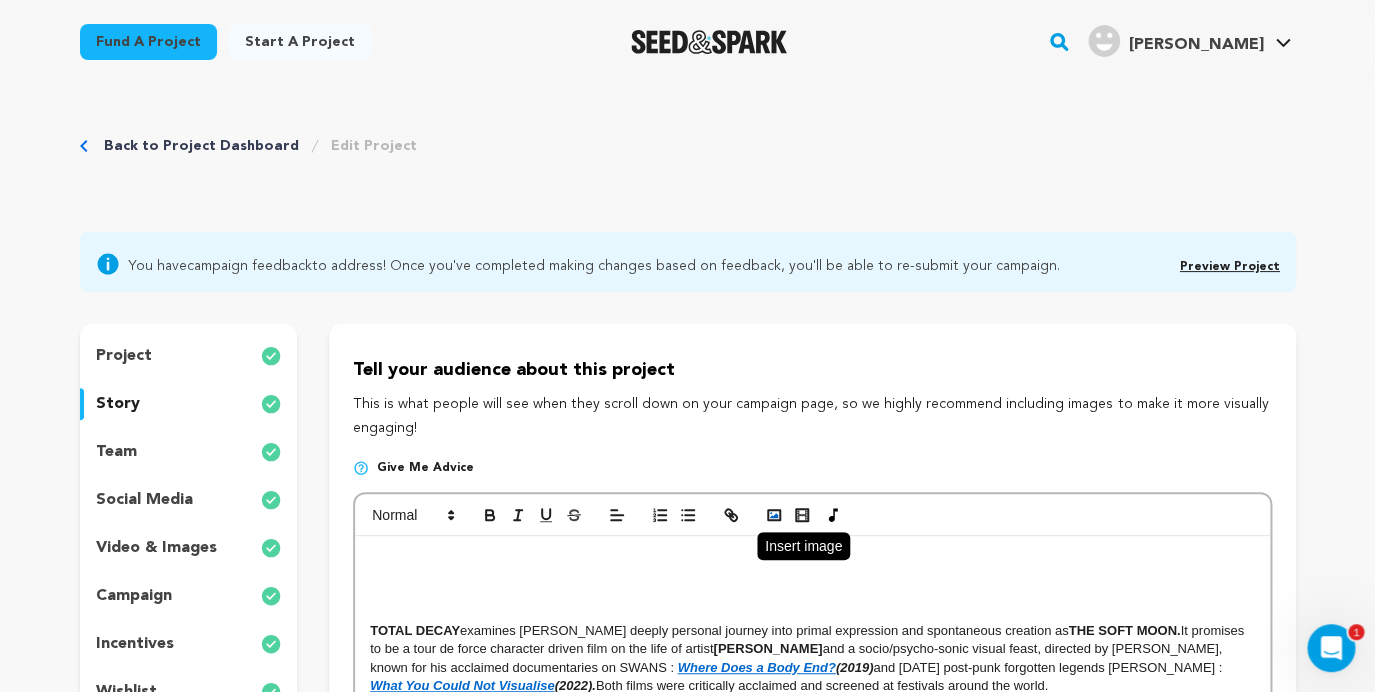 click 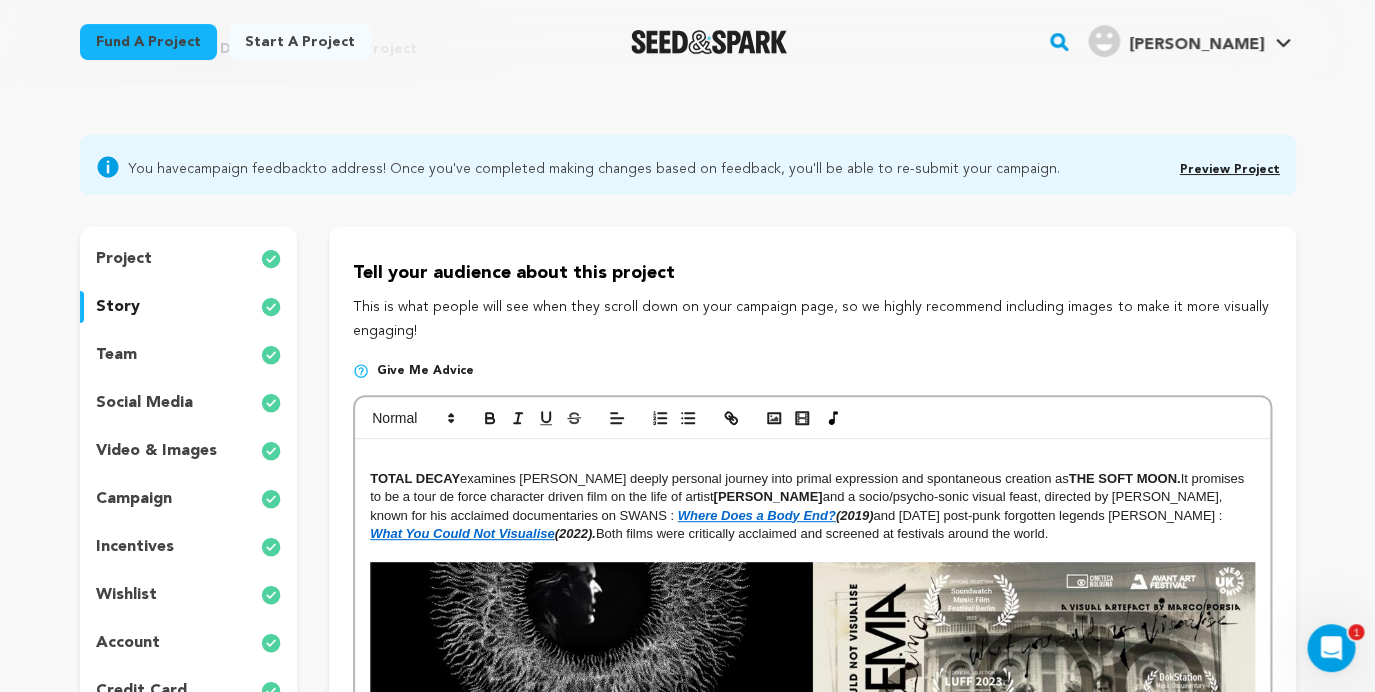 scroll, scrollTop: 0, scrollLeft: 0, axis: both 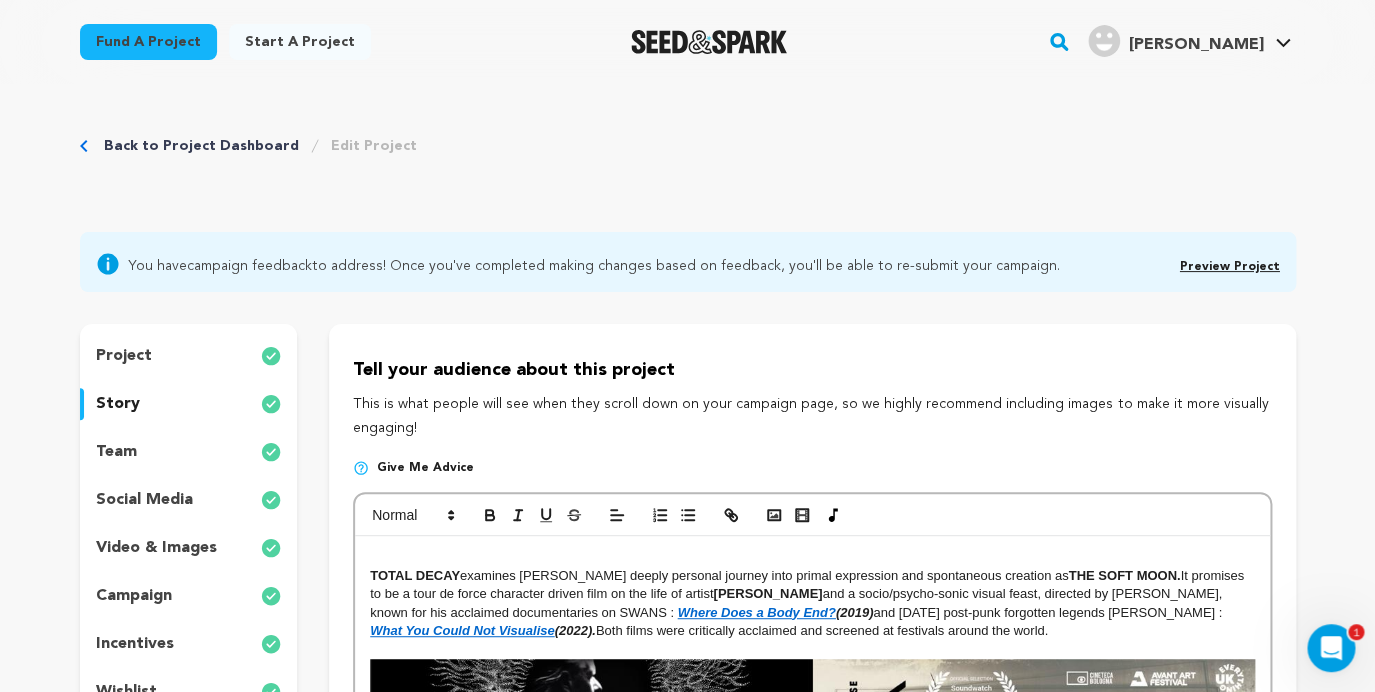 click on "project" at bounding box center [124, 356] 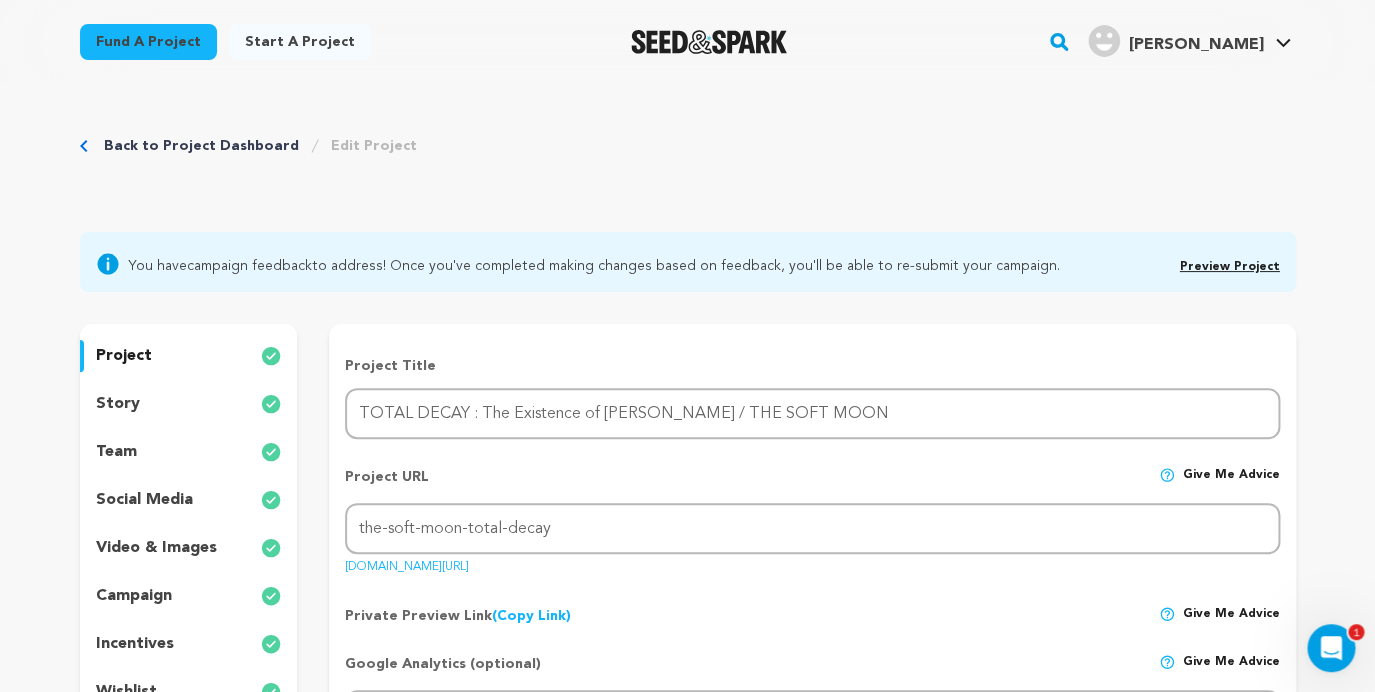 click on "story" at bounding box center [118, 404] 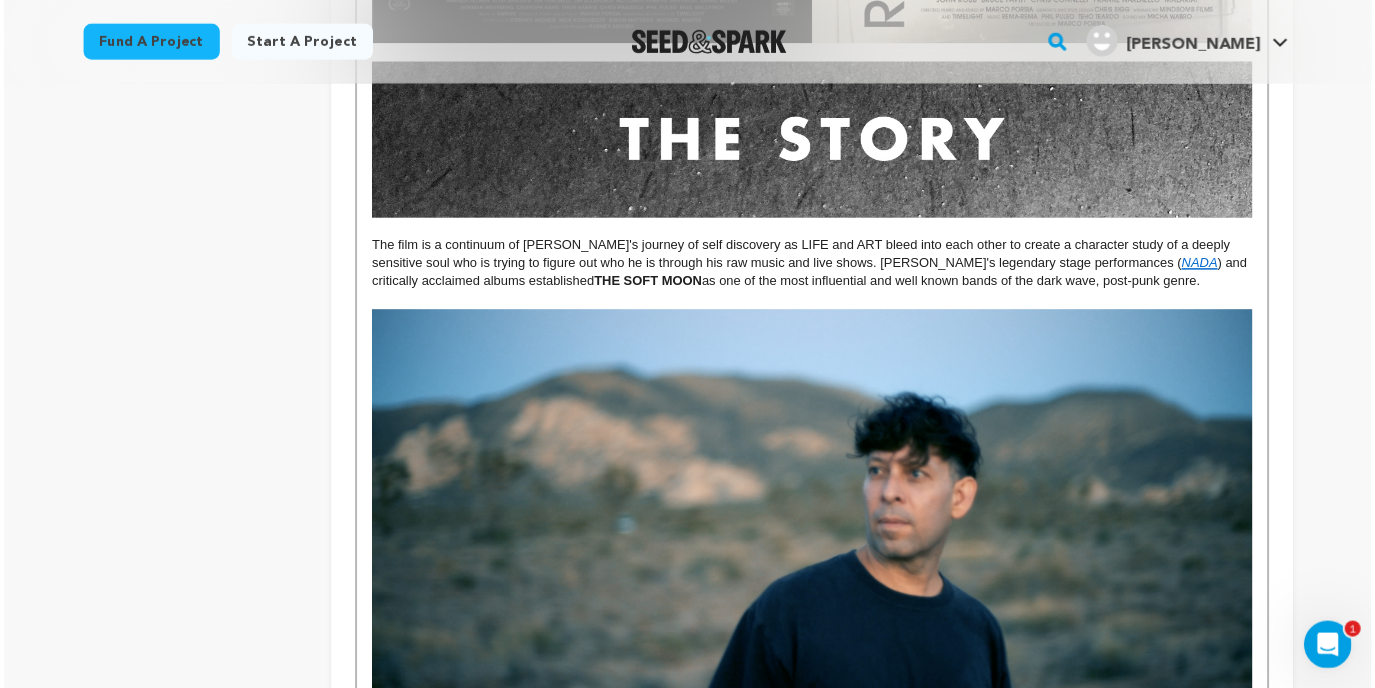 scroll, scrollTop: 0, scrollLeft: 0, axis: both 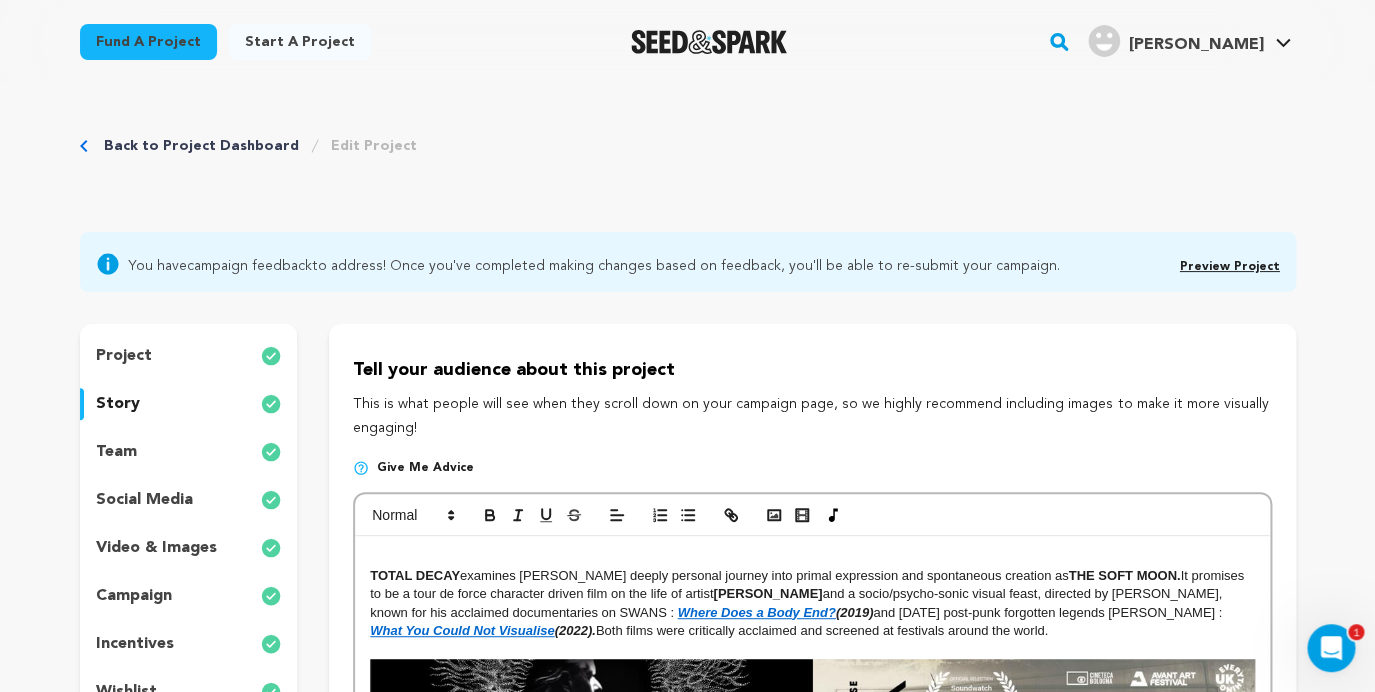 click at bounding box center [812, 557] 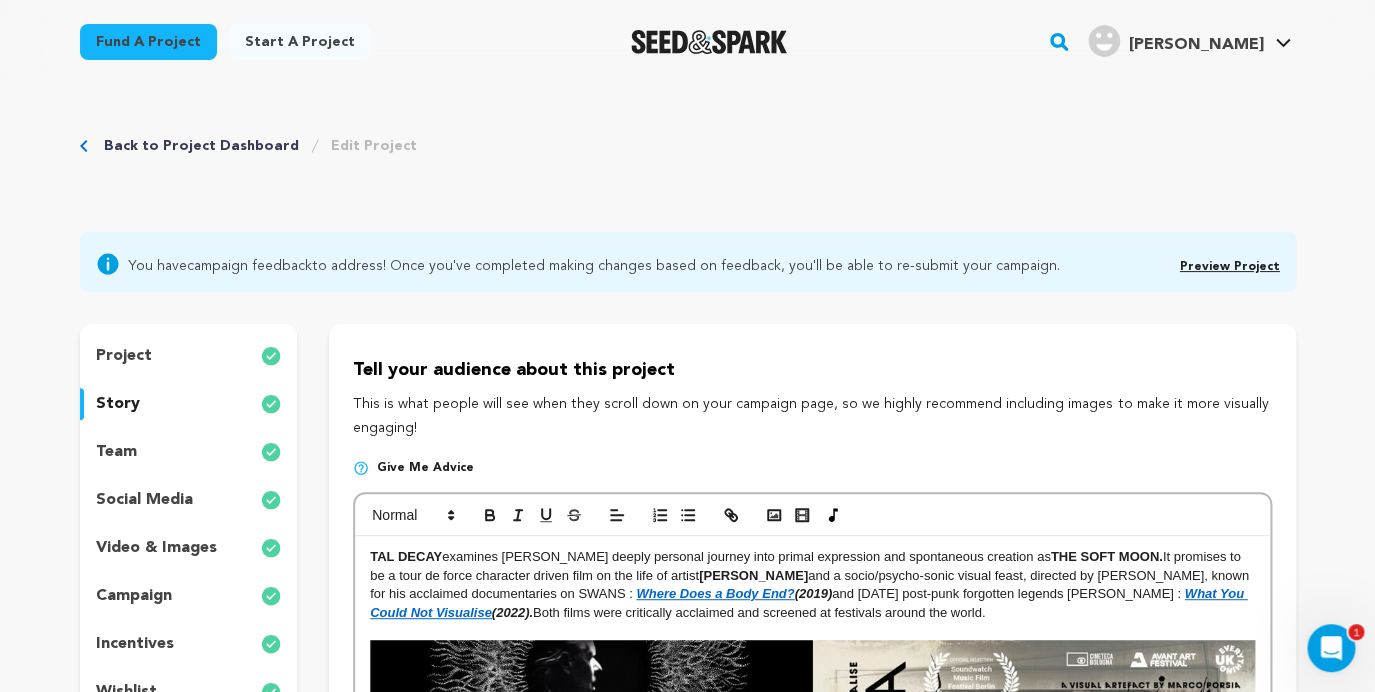 click on "TAL DECAY" at bounding box center [406, 556] 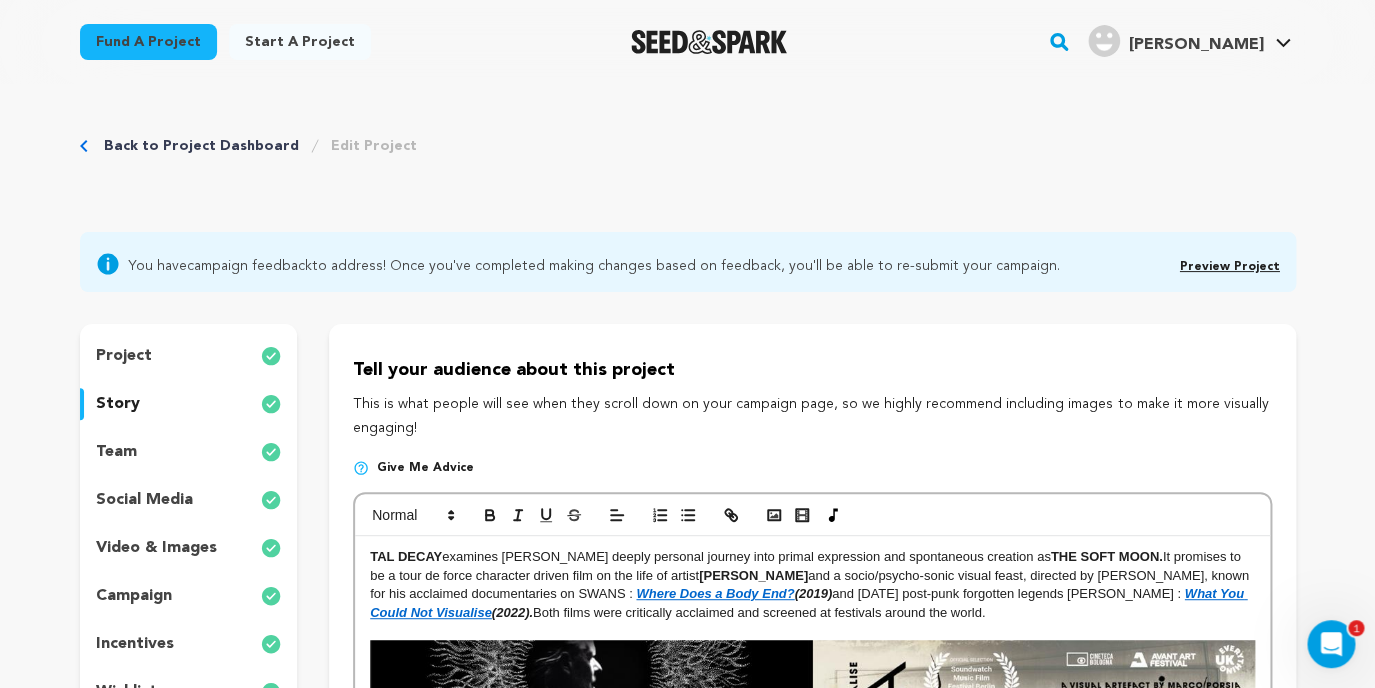 click on "TAL DECAY" at bounding box center [406, 556] 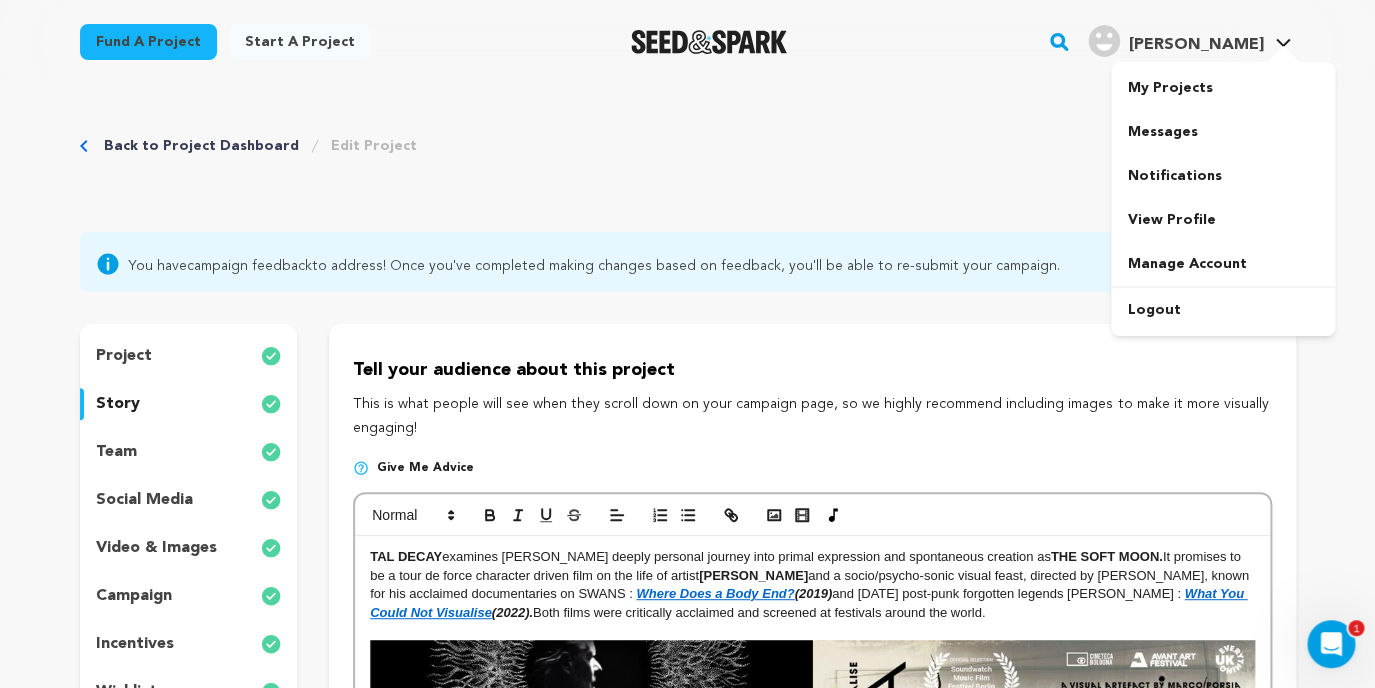 click on "[PERSON_NAME]" at bounding box center [1195, 45] 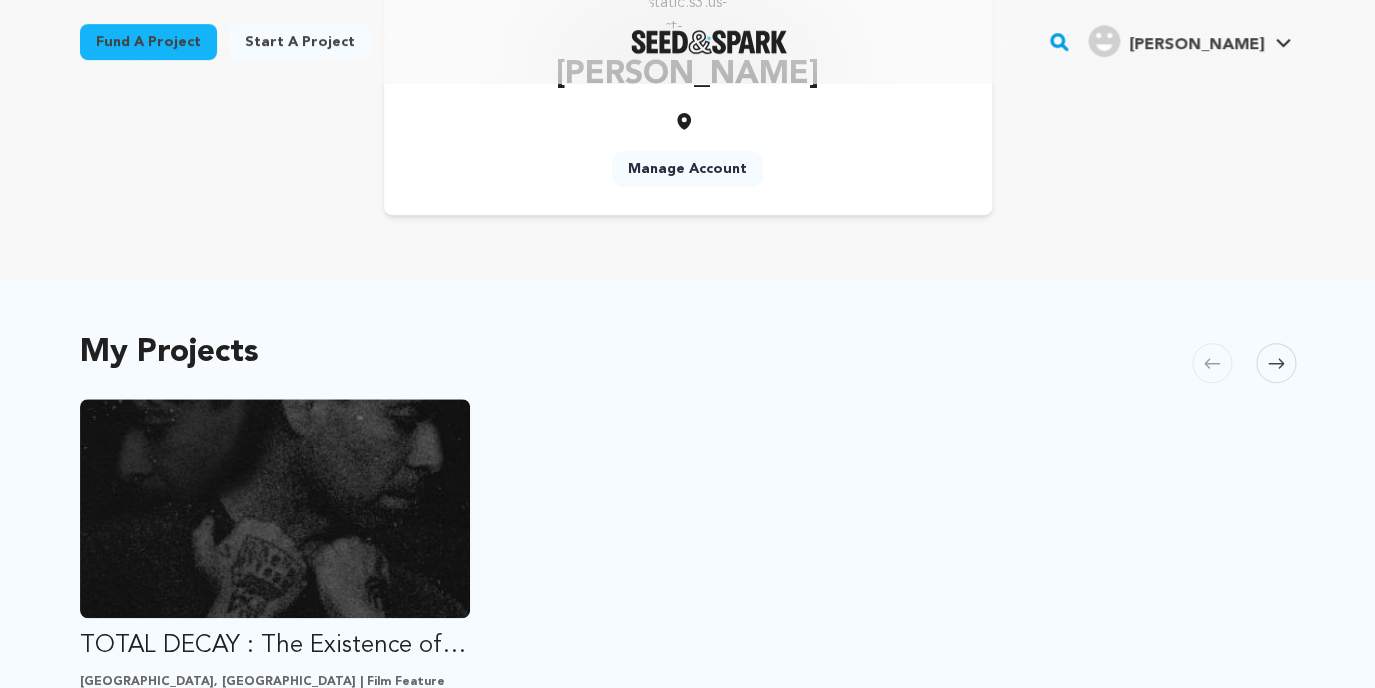 scroll, scrollTop: 232, scrollLeft: 0, axis: vertical 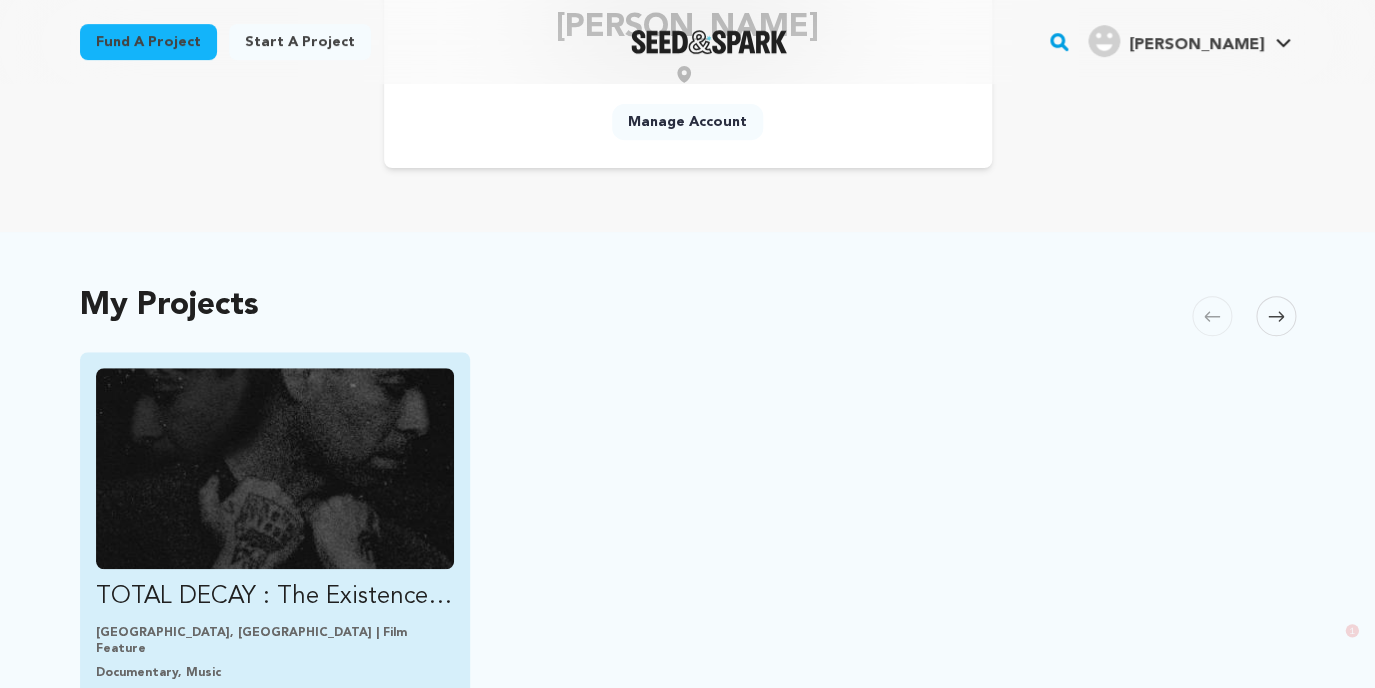 click on "TOTAL DECAY : The Existence of [PERSON_NAME] / THE SOFT MOON" at bounding box center (275, 597) 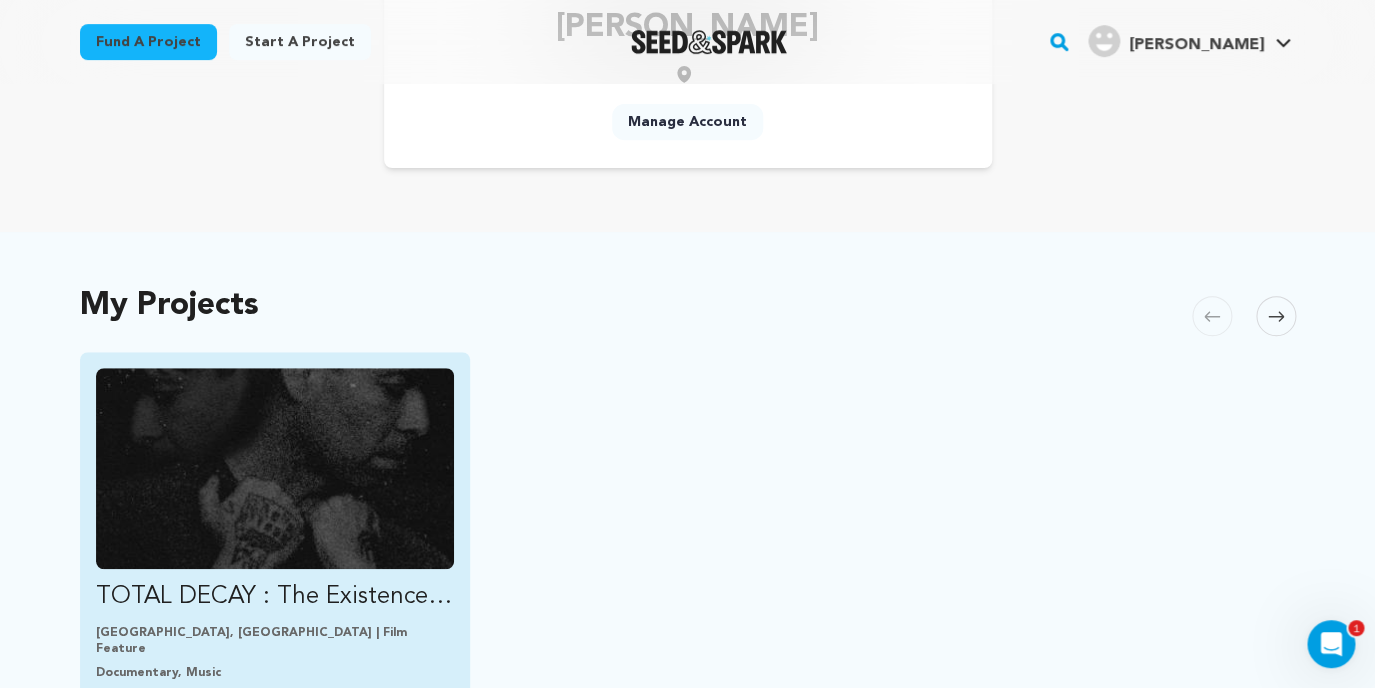 scroll, scrollTop: 0, scrollLeft: 0, axis: both 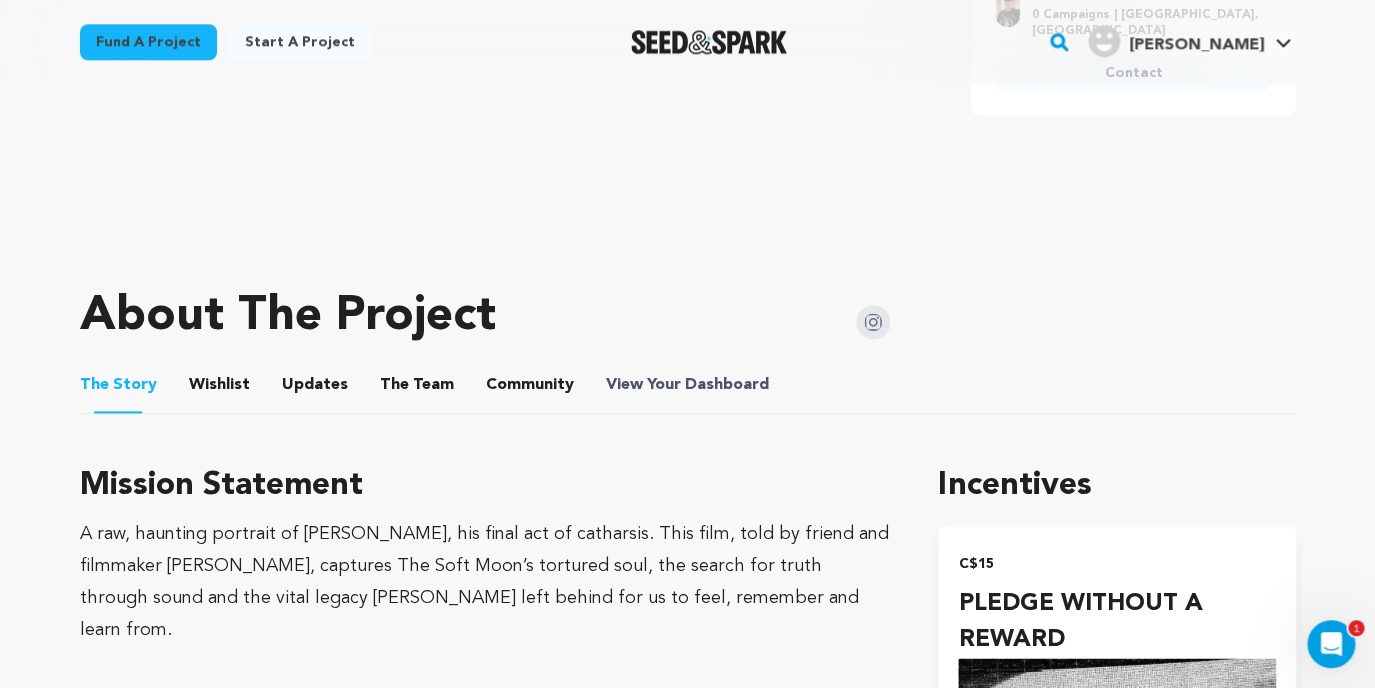 click on "View   Your   Dashboard" at bounding box center (689, 385) 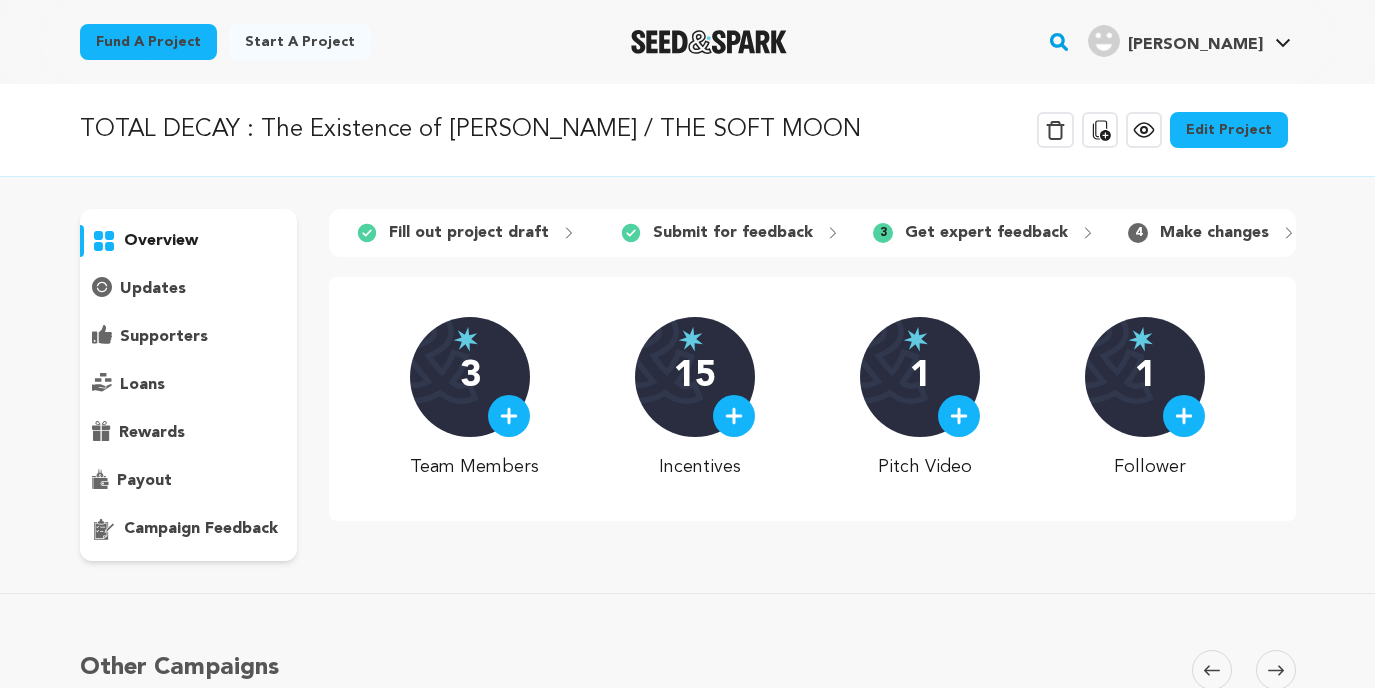 scroll, scrollTop: 0, scrollLeft: 0, axis: both 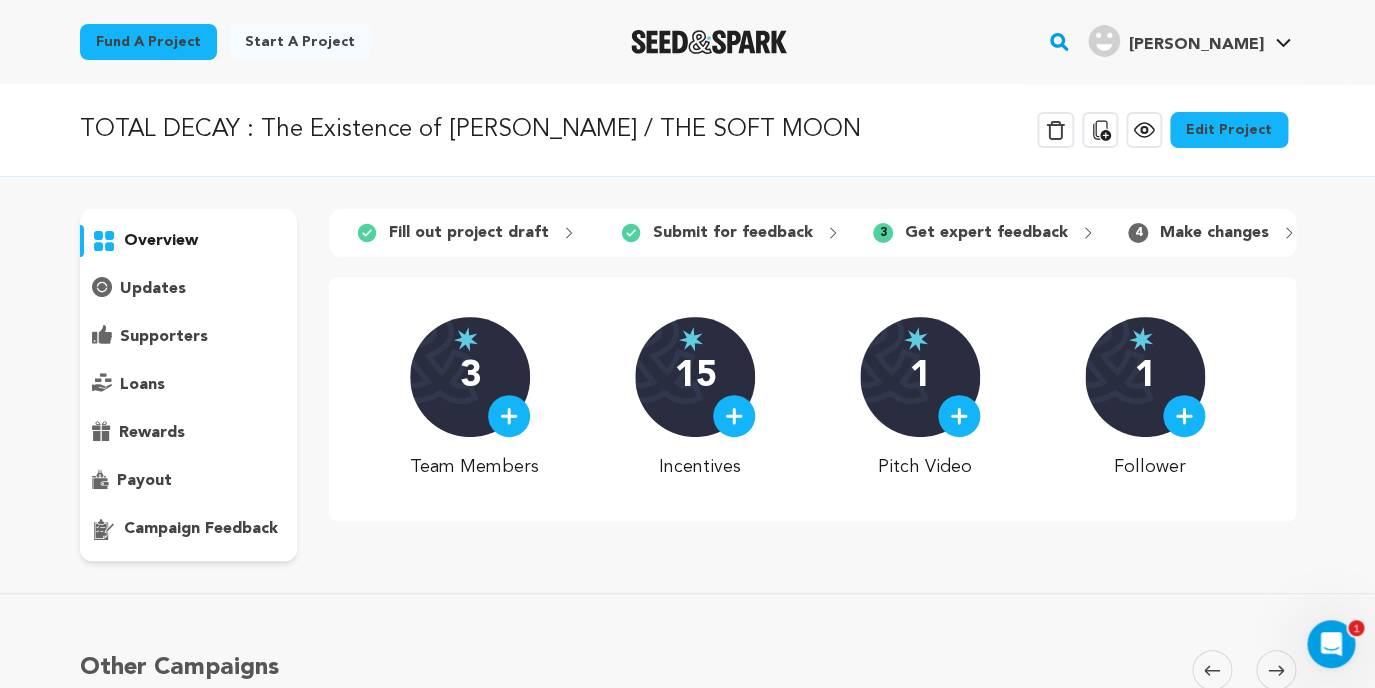 click on "Edit Project" at bounding box center [1229, 130] 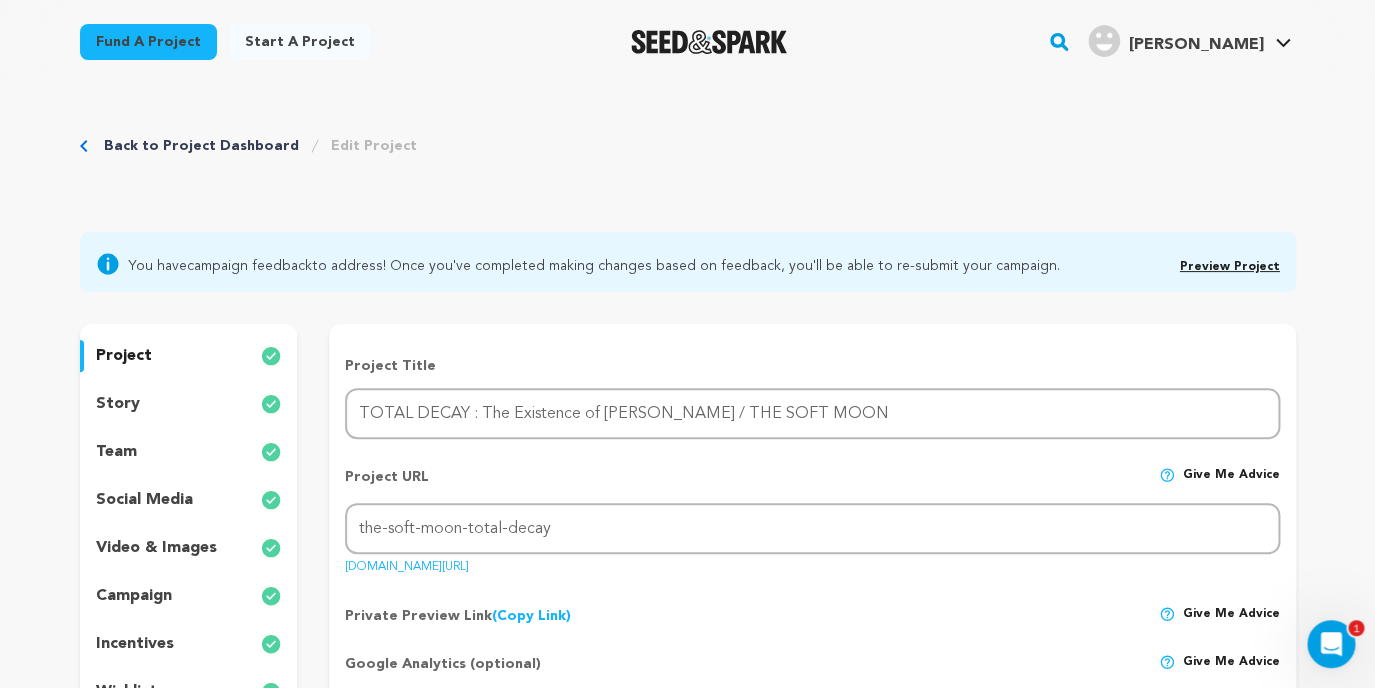 scroll, scrollTop: 0, scrollLeft: 0, axis: both 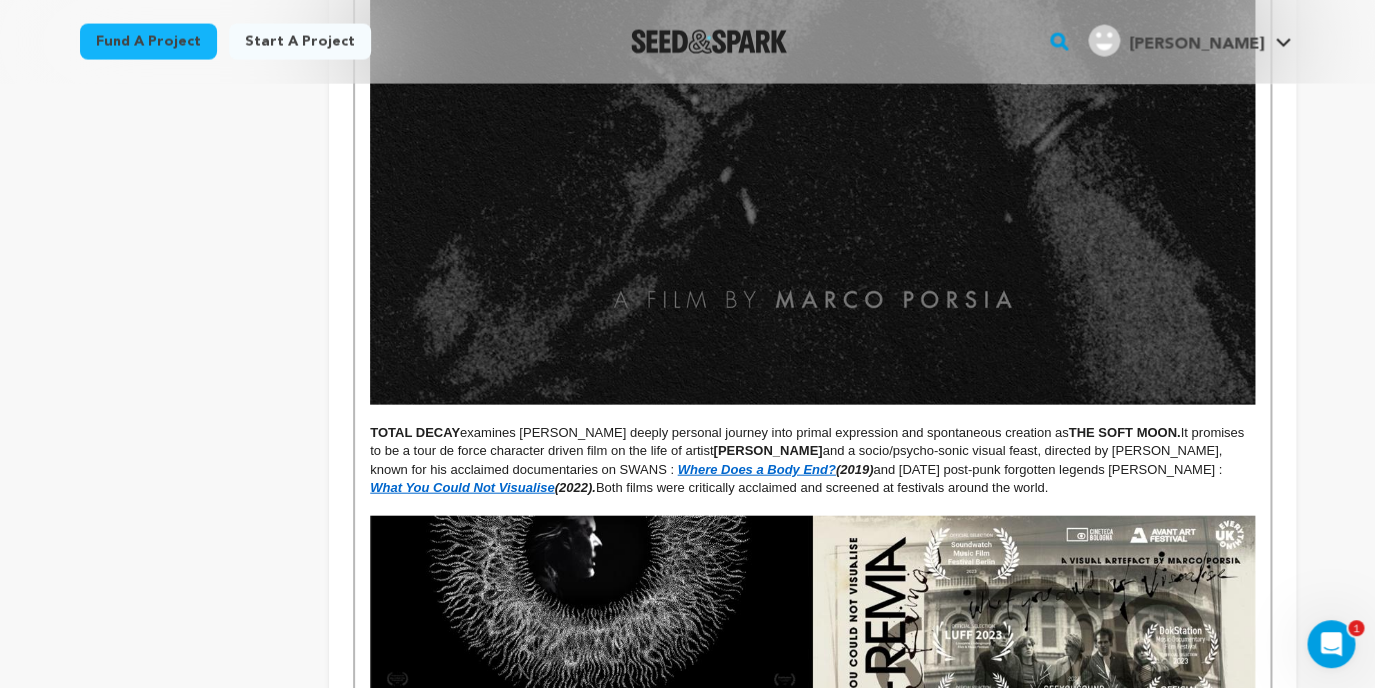 click at bounding box center (812, 414) 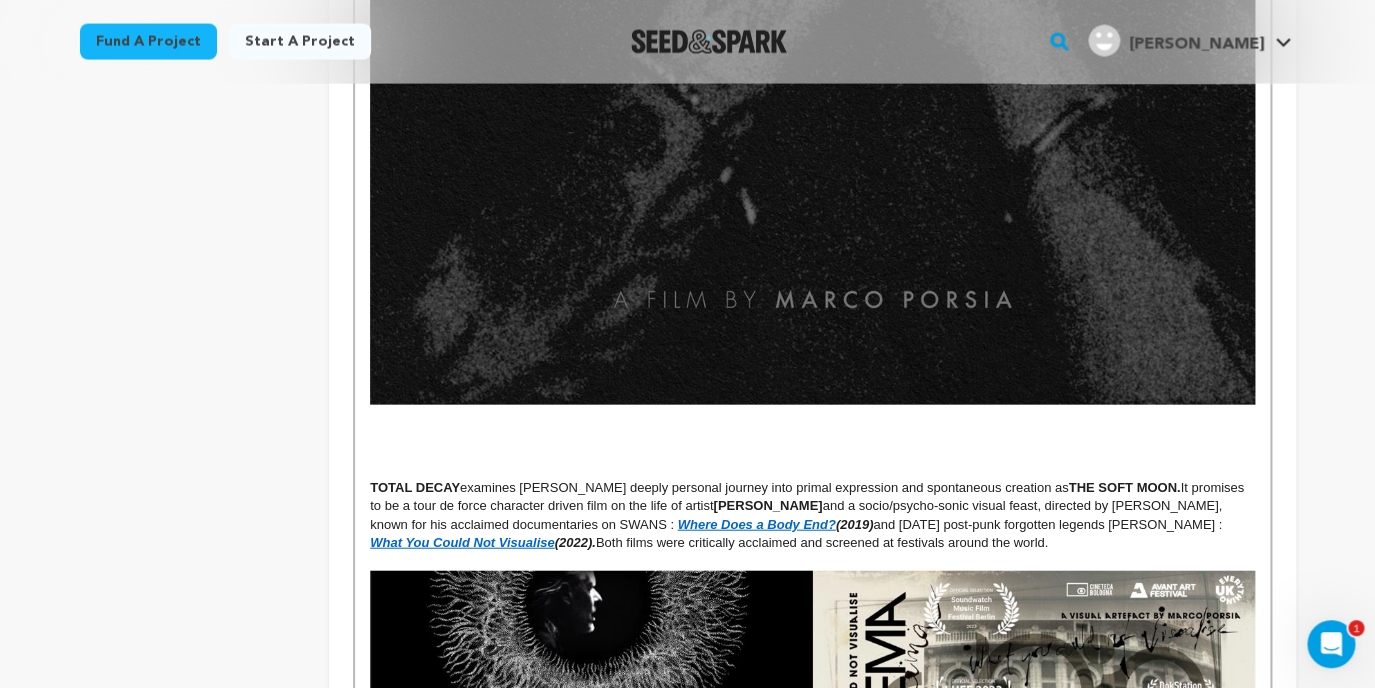 click at bounding box center [812, 433] 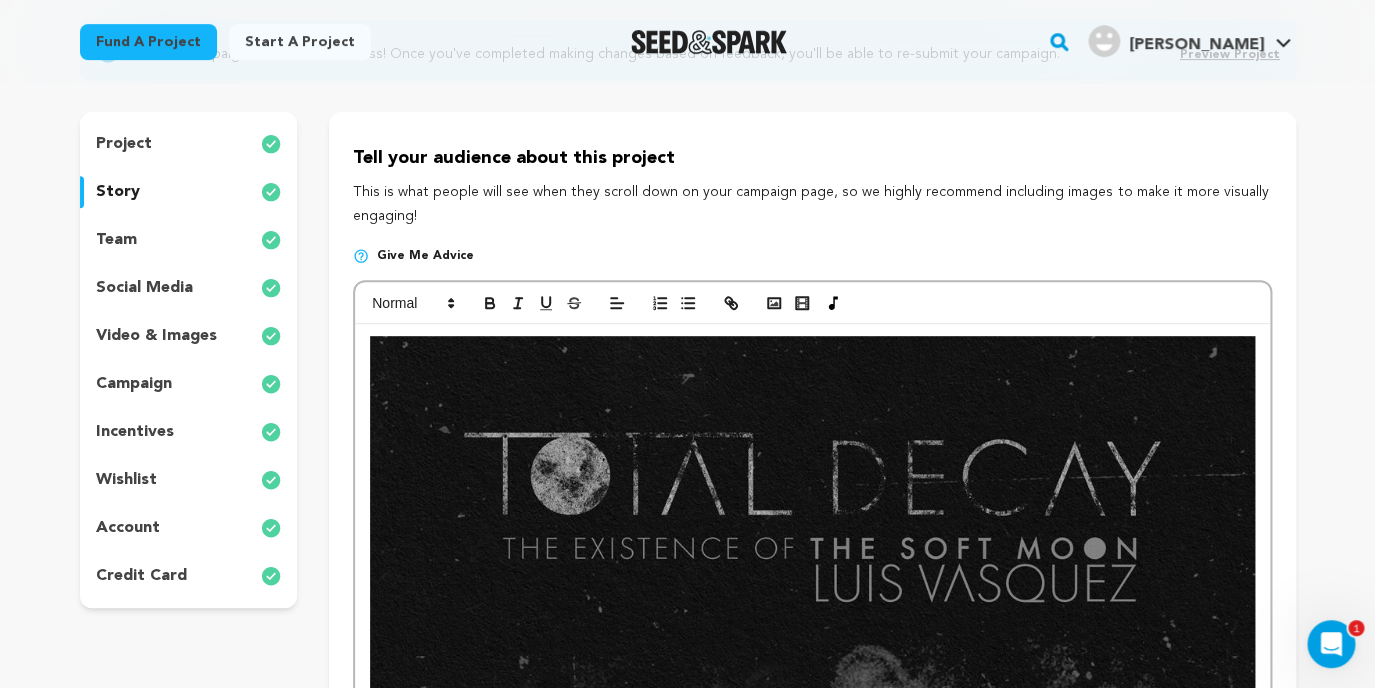 scroll, scrollTop: 193, scrollLeft: 0, axis: vertical 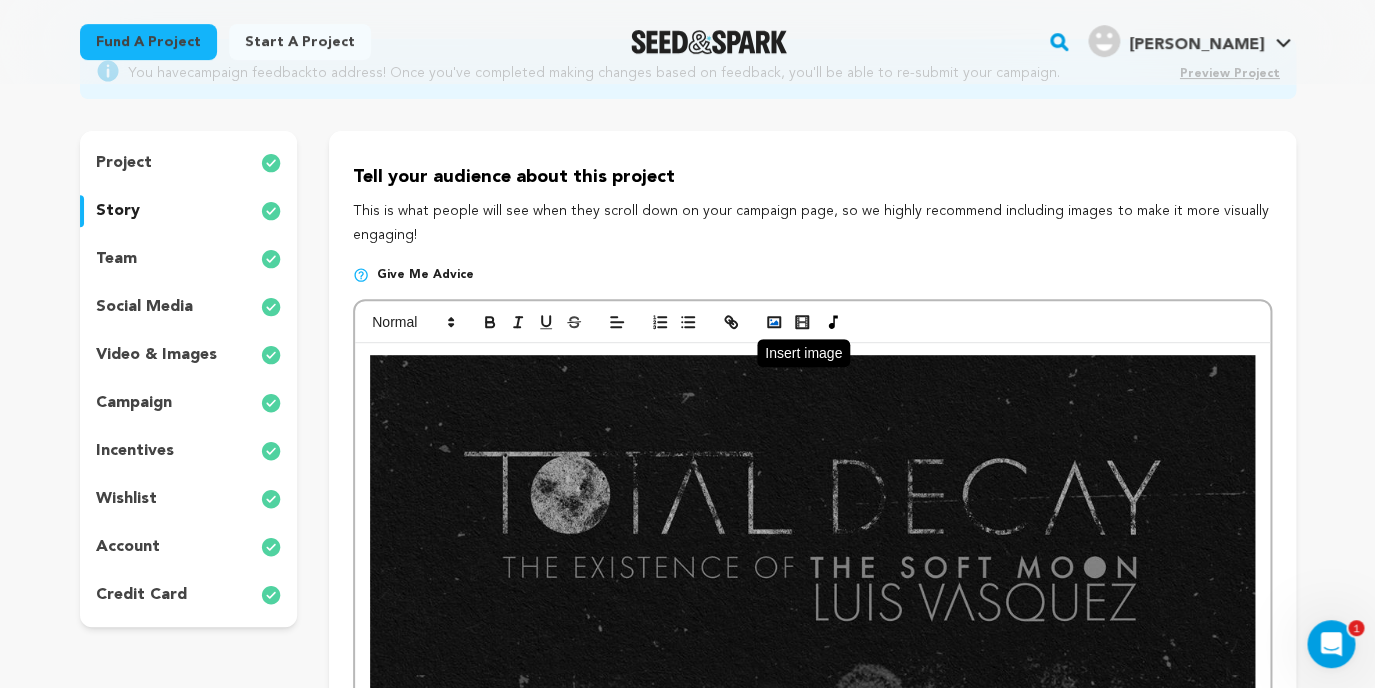 click 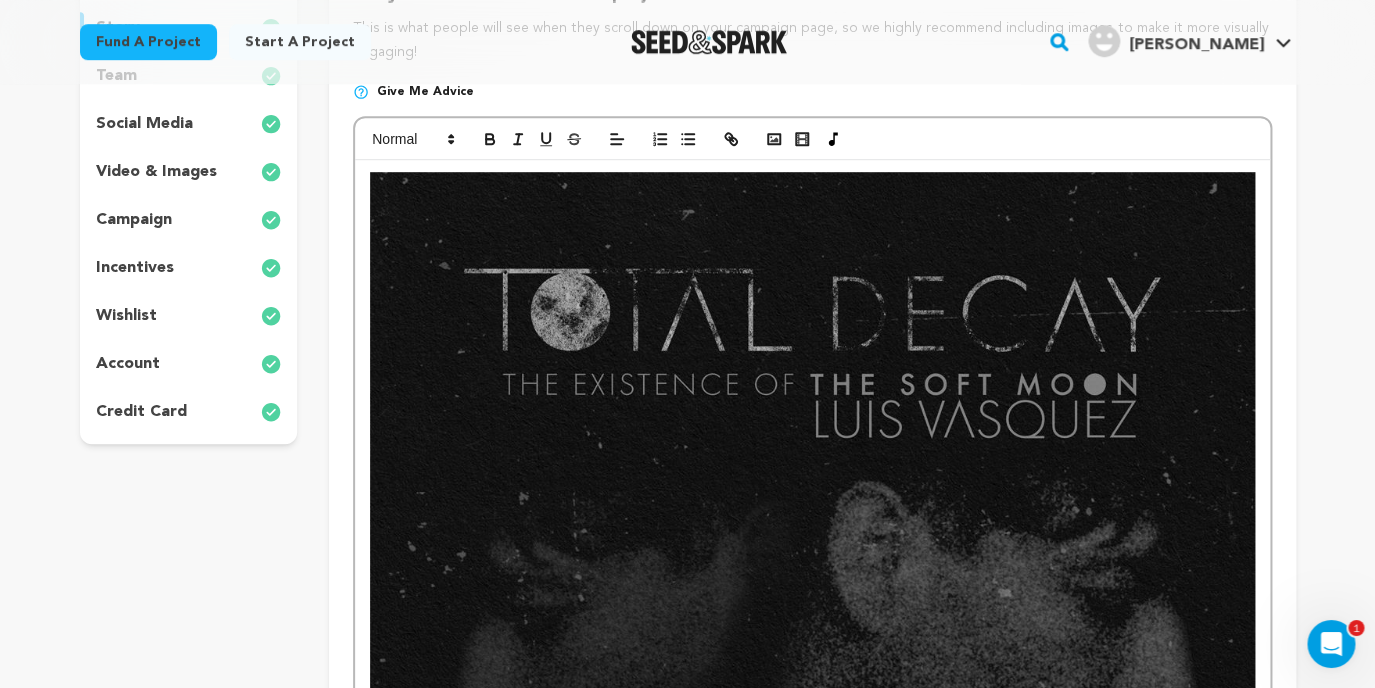 scroll, scrollTop: 373, scrollLeft: 0, axis: vertical 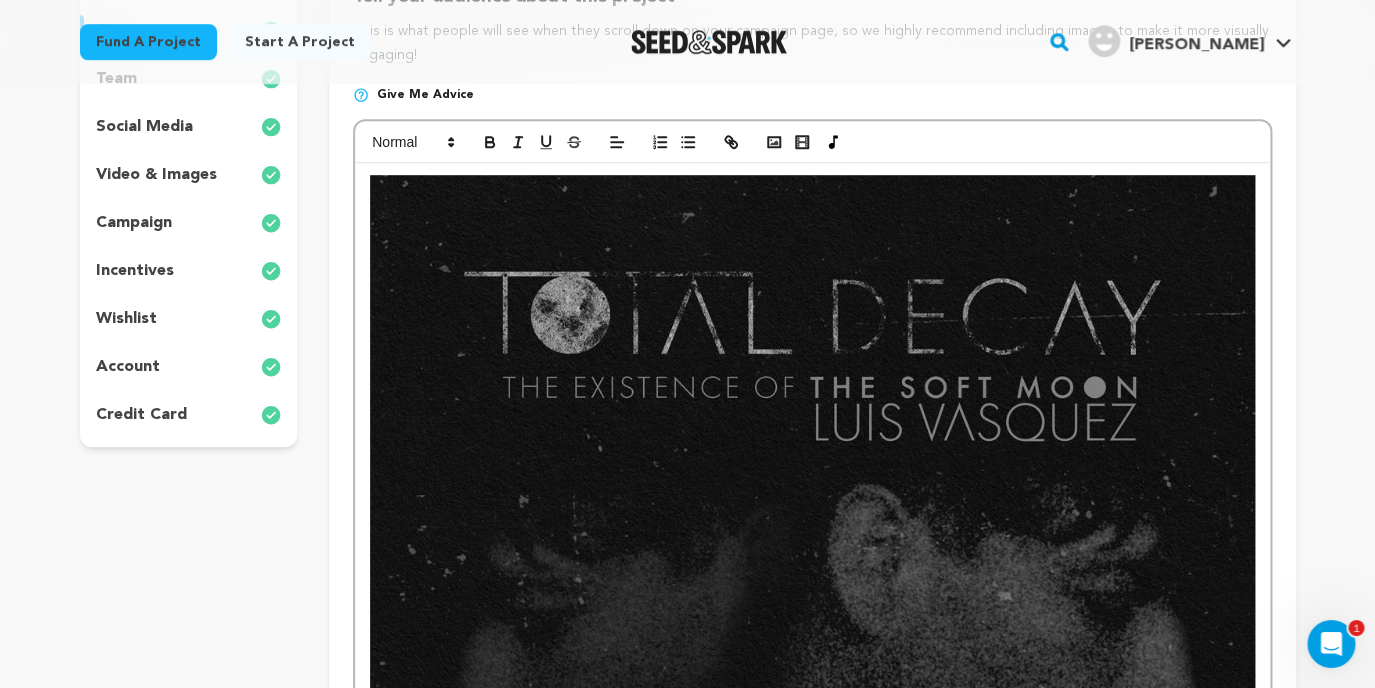 click on "TOTAL DECAY  examines Luis Vasquez's deeply personal journey into primal expression and spontaneous creation as  THE SOFT MOON.  It promises to be a tour de force character driven film on the life of artist  Luis Vasquez  and a socio/psycho-sonic visual feast, directed by Marco Porsia, known for his acclaimed documentaries on SWANS :   Where Does a Body End?  (2019)  and 4AD post-punk forgotten legends REMA-REMA   :   What You Could Not Visualise  (2022).  Both films were critically acclaimed and screened at festivals around the world. The film is a continuum of Luis's journey of self discovery as LIFE and ART bleed into each other to create a character study of a deeply sensitive soul who is trying to figure out who he is through his raw music and live shows. Luis's legendary stage performances ( NADA ) and critically acclaimed albums established  THE SOFT MOON  as one of the most influential and well known bands of the dark wave, post-punk genre. THE SOFT MOON I have been a fan of  THE SOFT MOON Exister" at bounding box center (812, 6161) 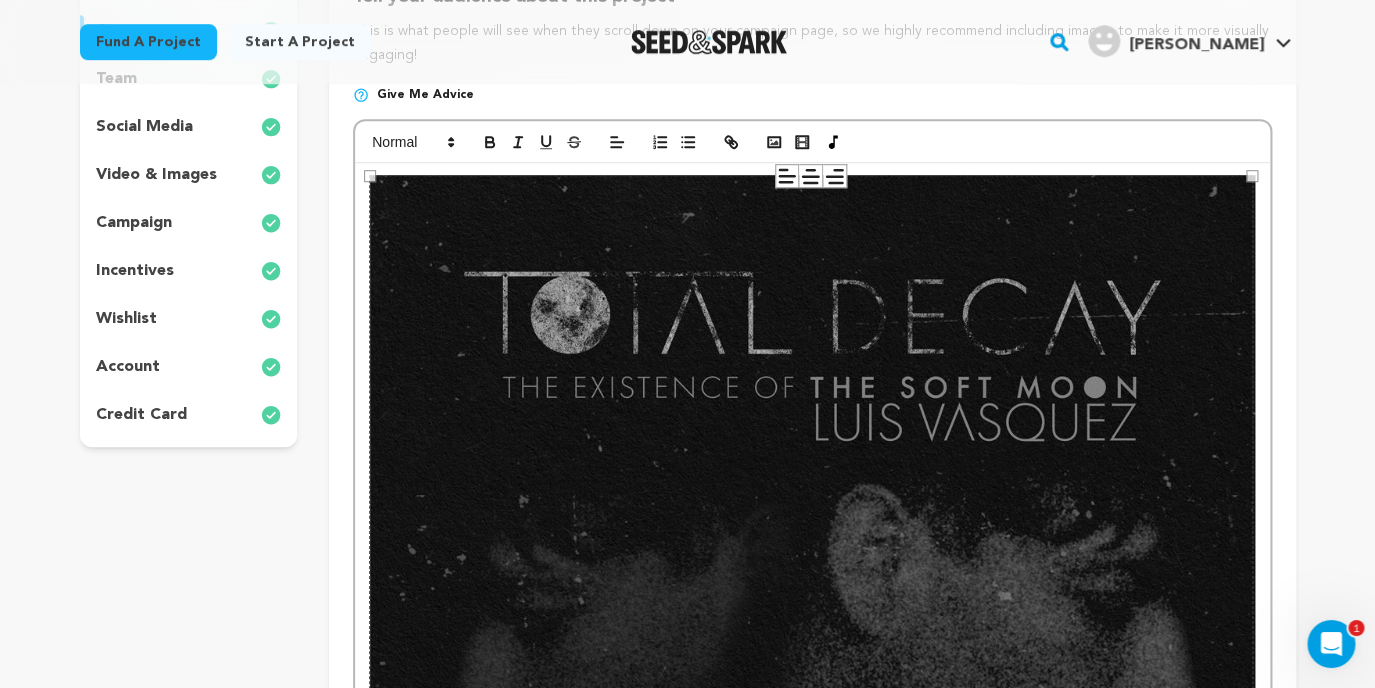 click at bounding box center (812, 142) 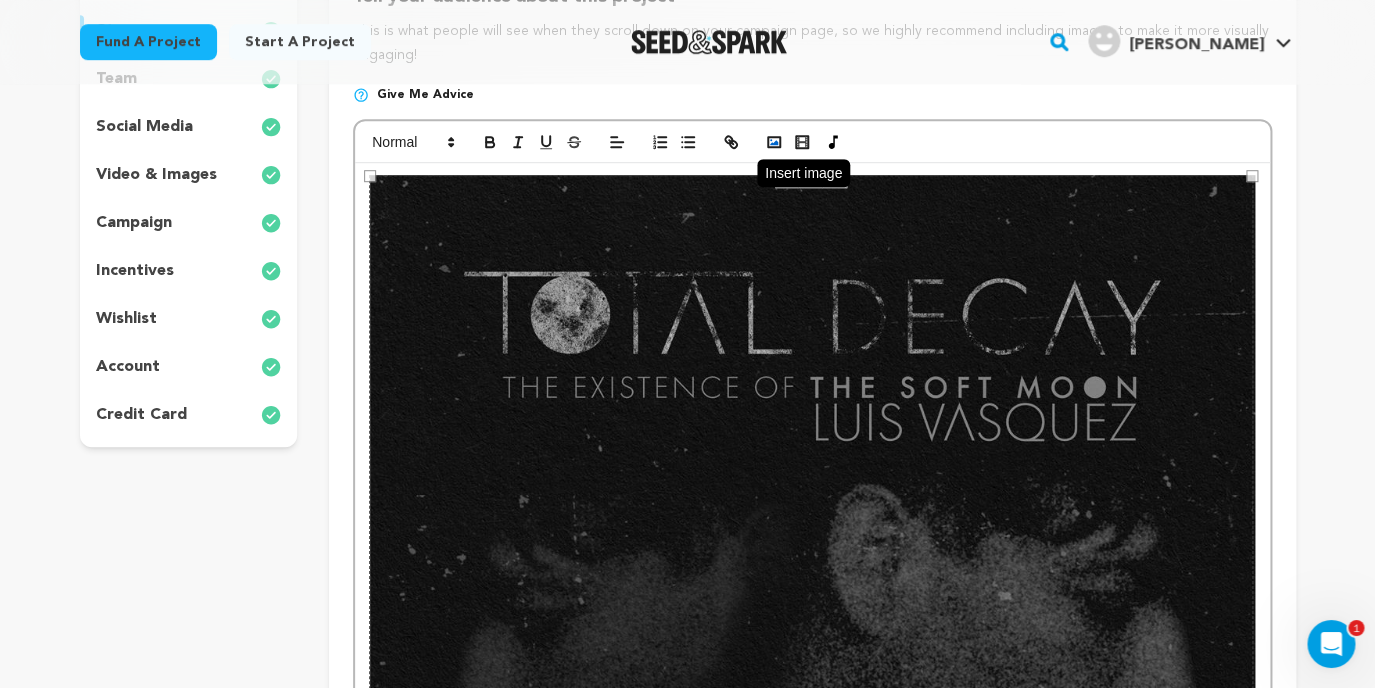 click 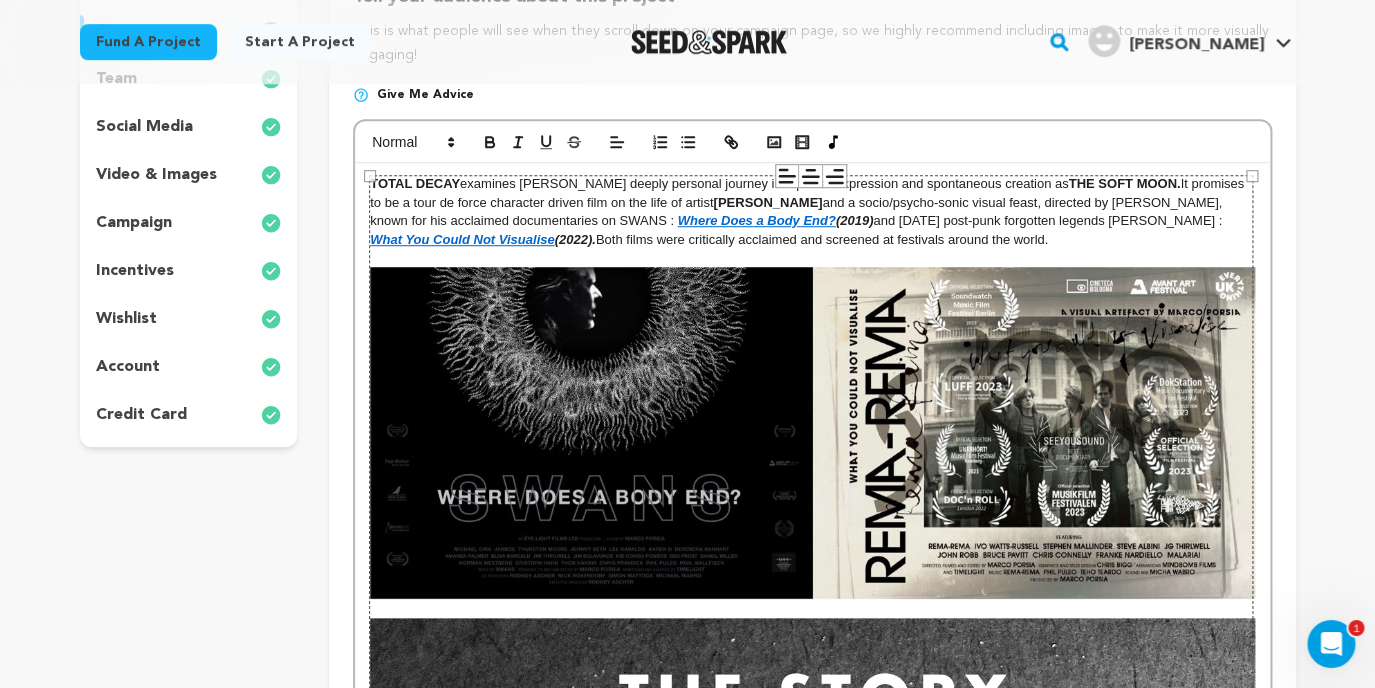 scroll, scrollTop: 0, scrollLeft: 0, axis: both 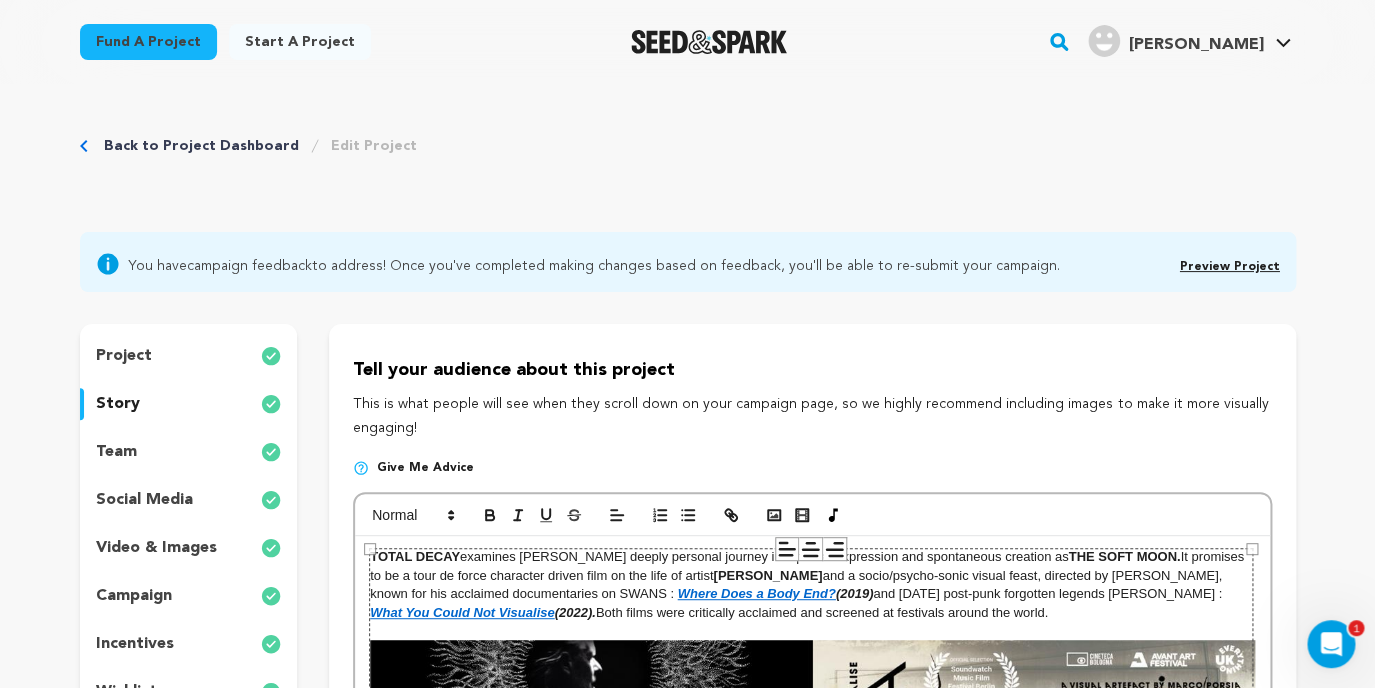 click on "[PERSON_NAME]" at bounding box center [1195, 45] 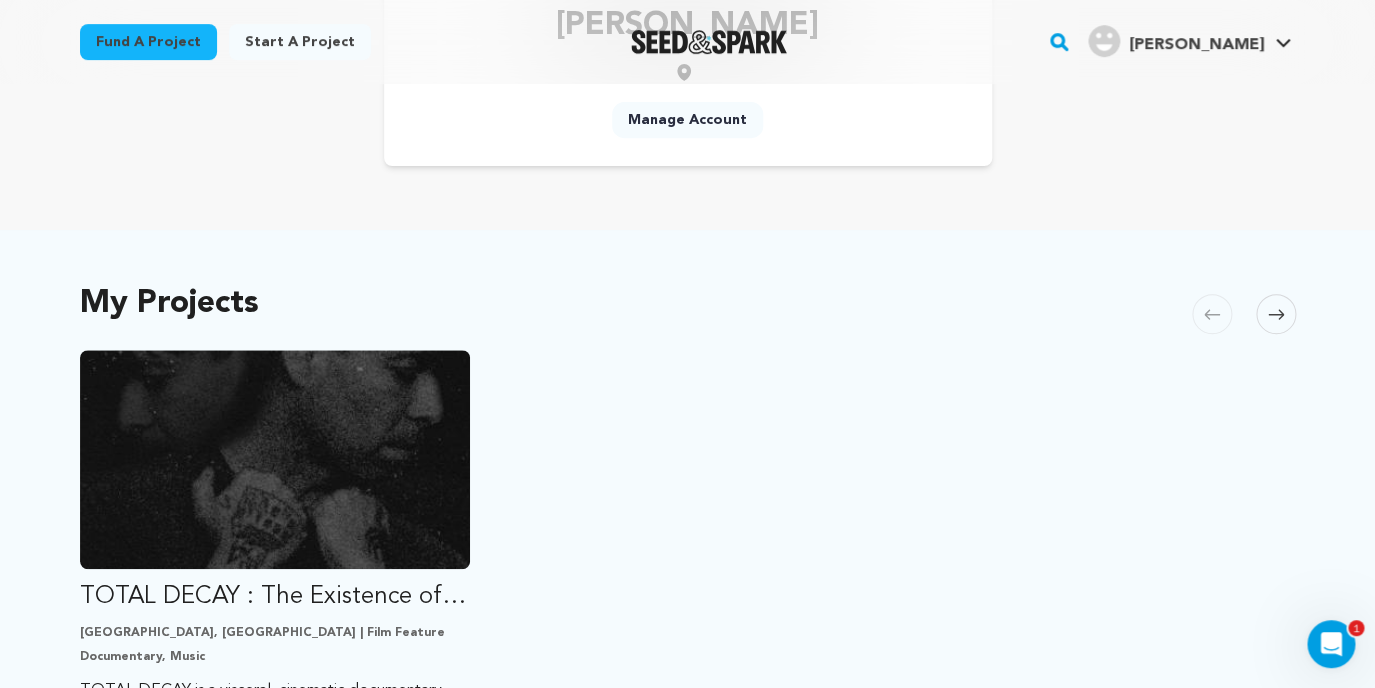 scroll, scrollTop: 263, scrollLeft: 0, axis: vertical 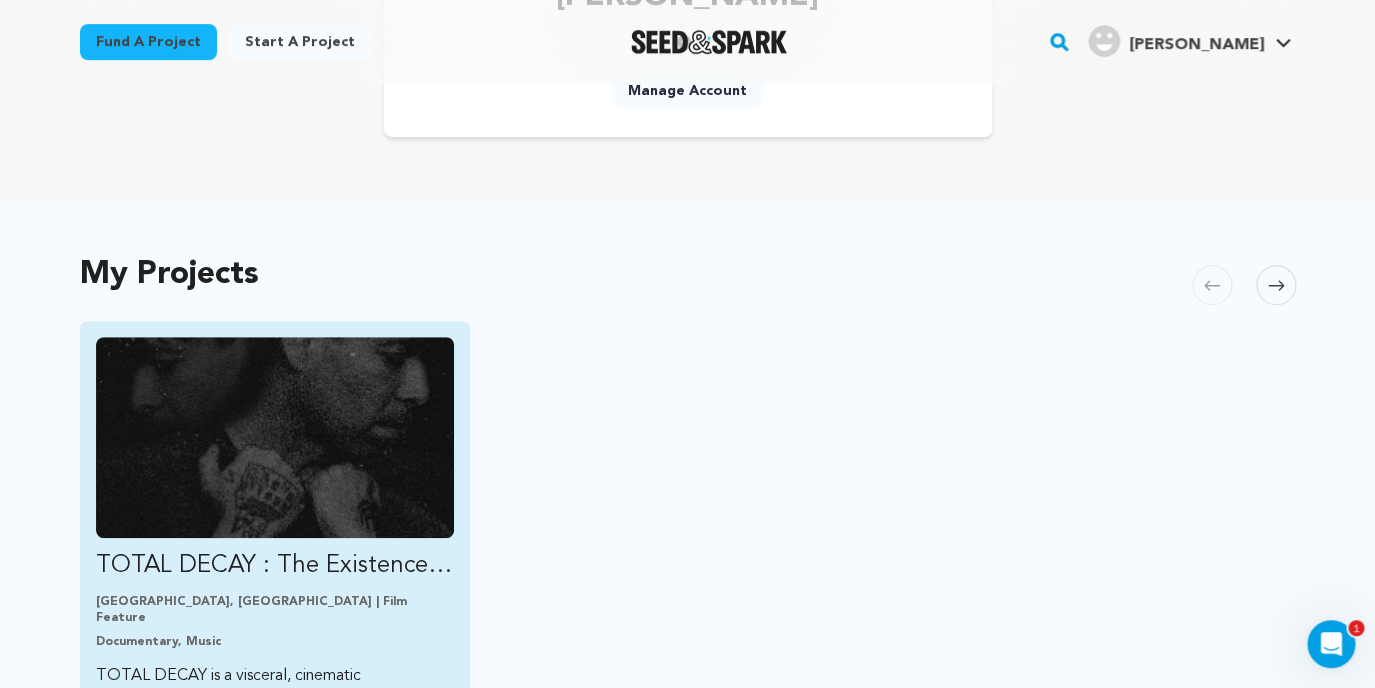 click at bounding box center (275, 437) 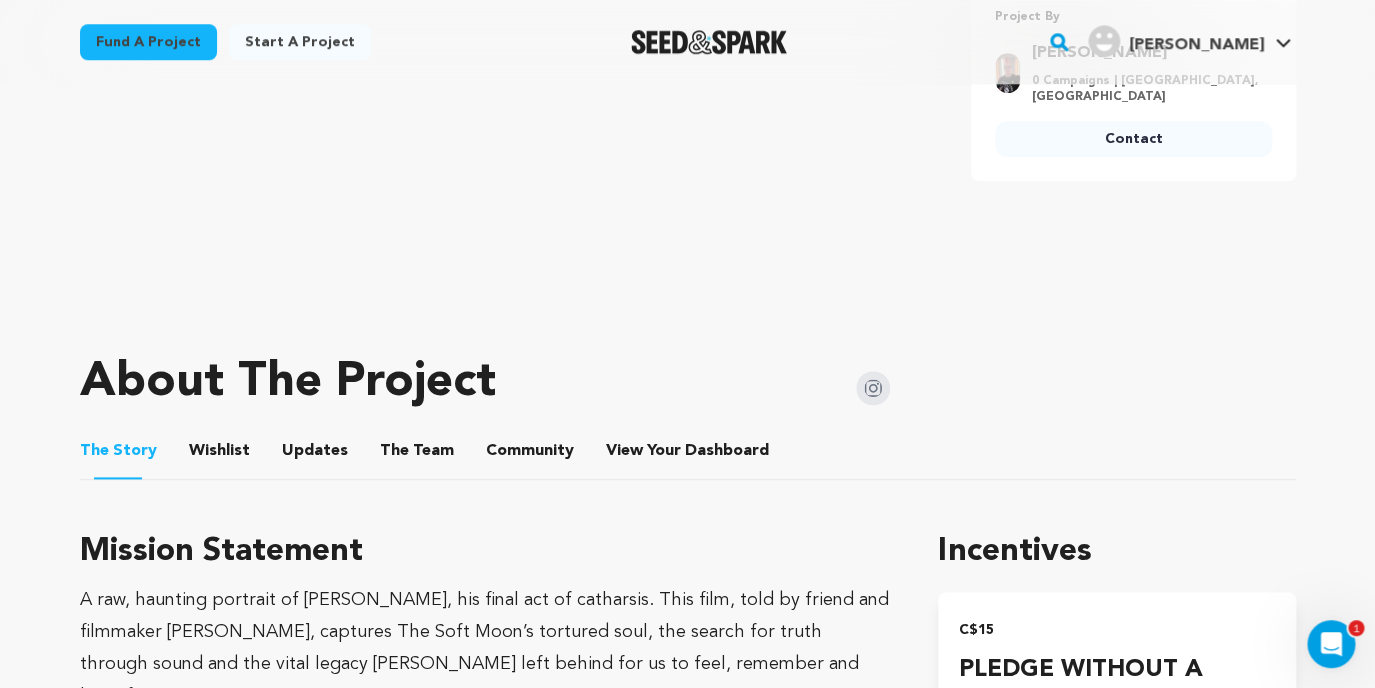 scroll, scrollTop: 631, scrollLeft: 0, axis: vertical 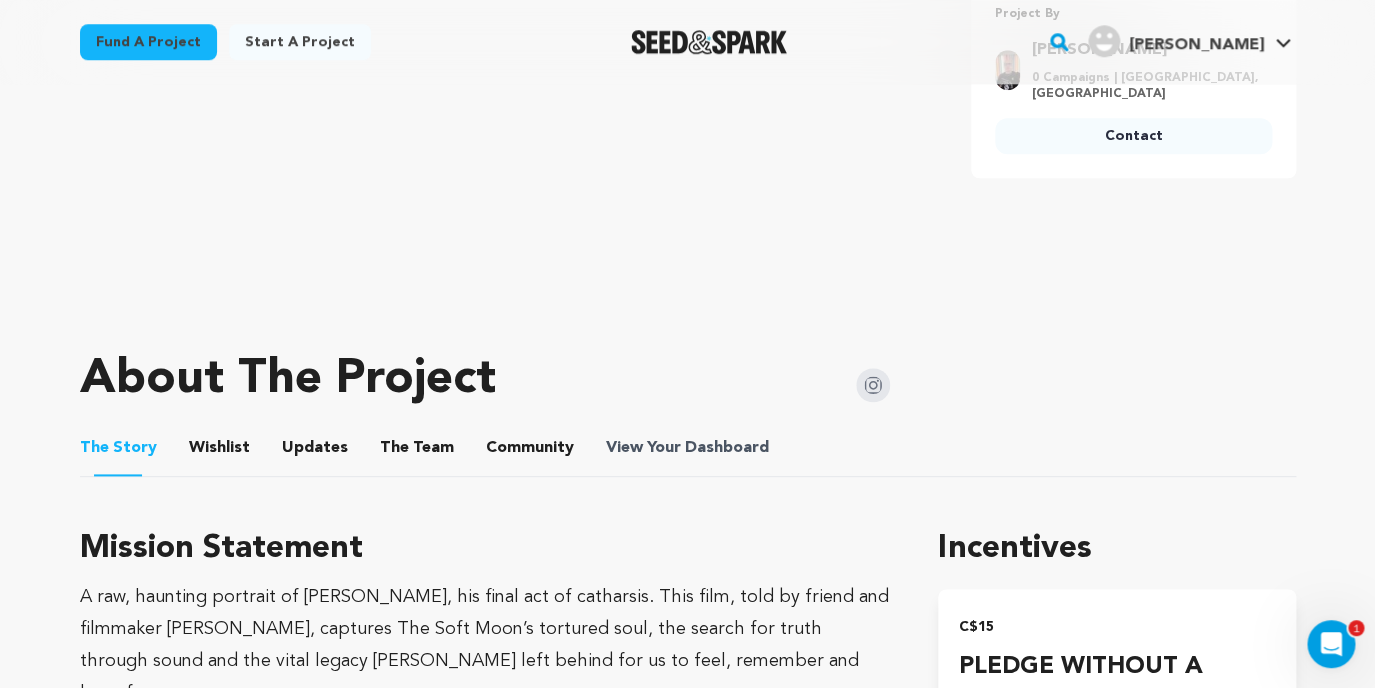 click on "Dashboard" at bounding box center [727, 448] 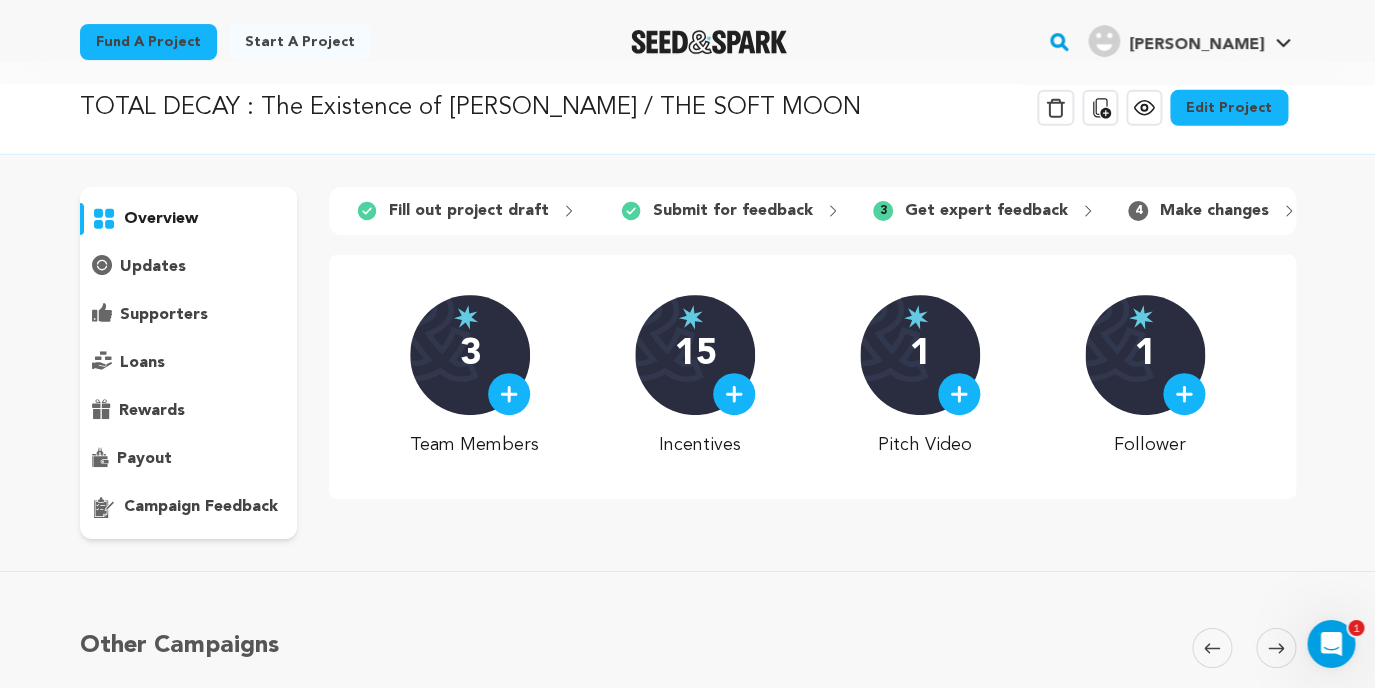 scroll, scrollTop: 0, scrollLeft: 0, axis: both 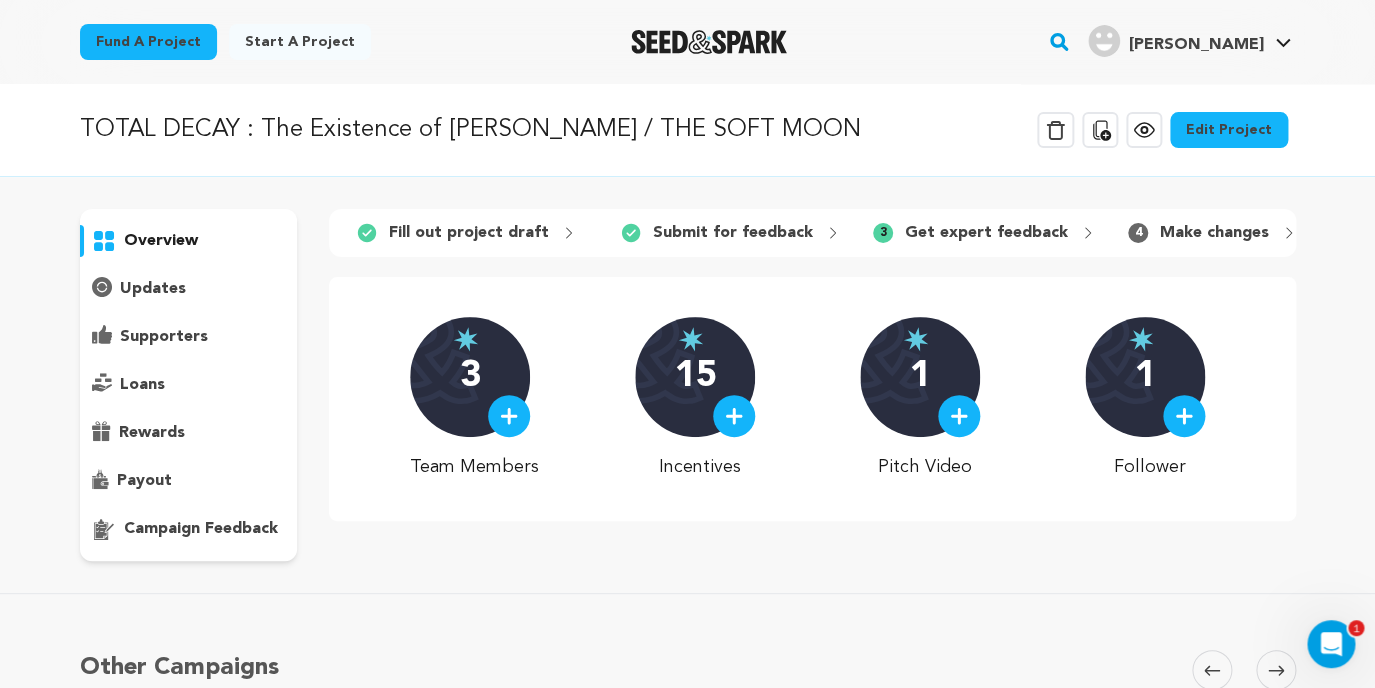 click on "Edit Project" at bounding box center (1229, 130) 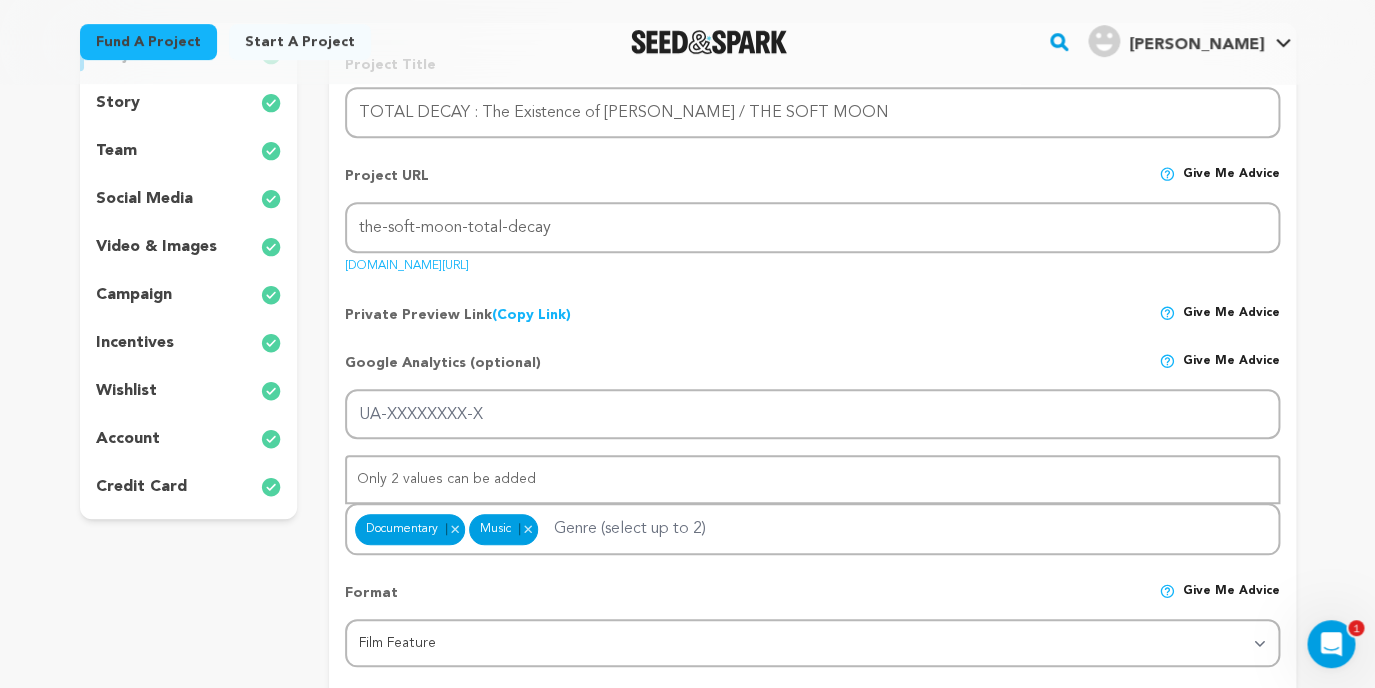 scroll, scrollTop: 298, scrollLeft: 0, axis: vertical 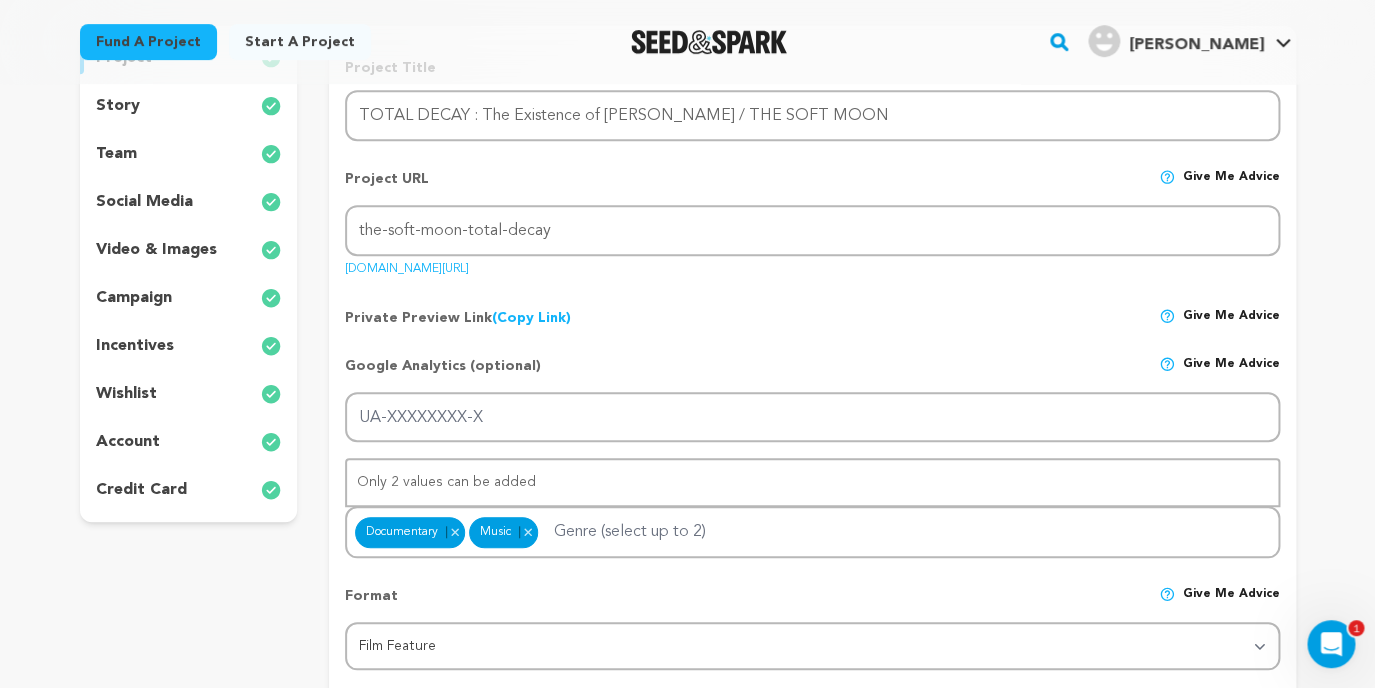 click on "story" at bounding box center [189, 106] 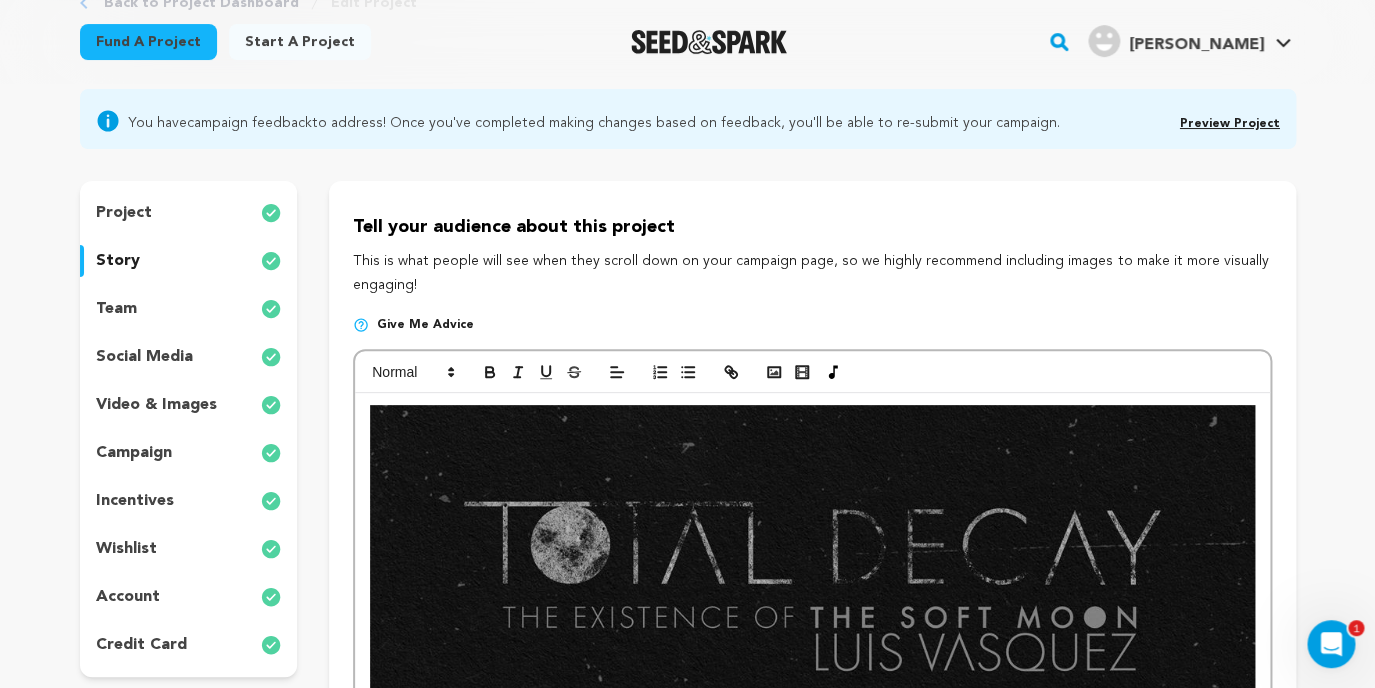 scroll, scrollTop: 121, scrollLeft: 0, axis: vertical 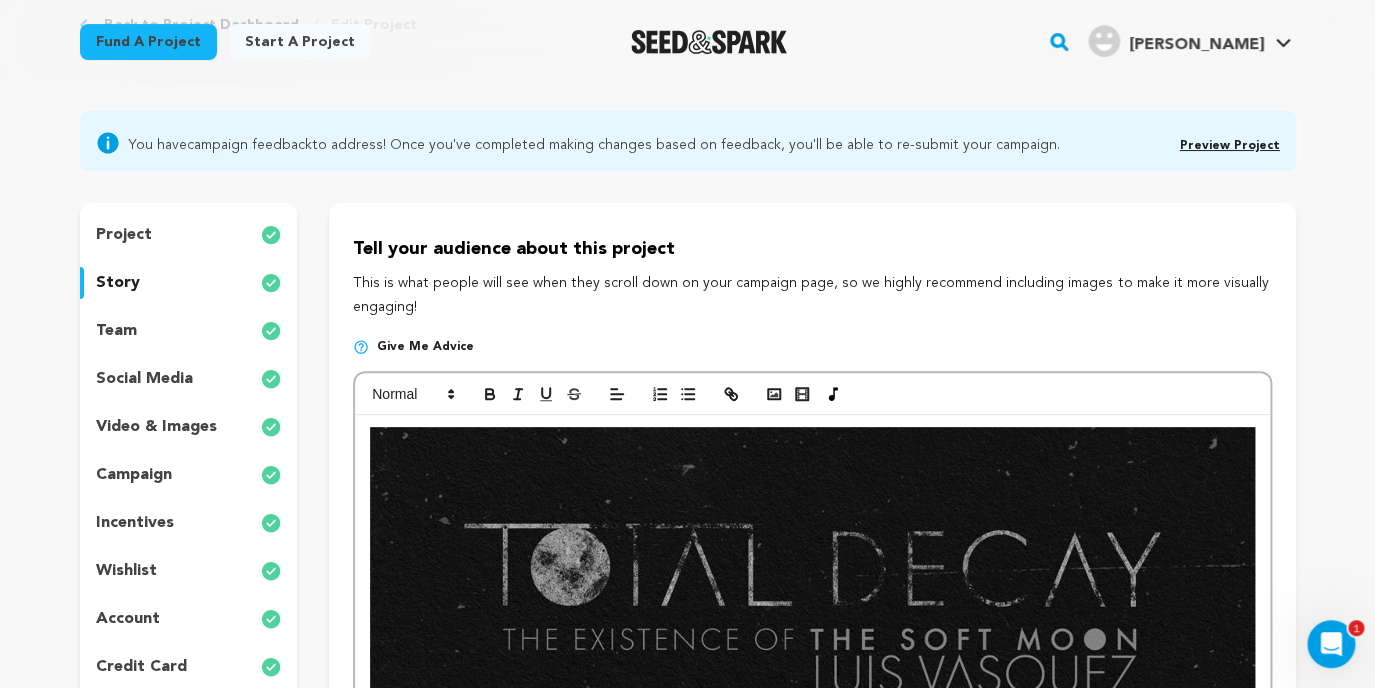 click at bounding box center (812, 1052) 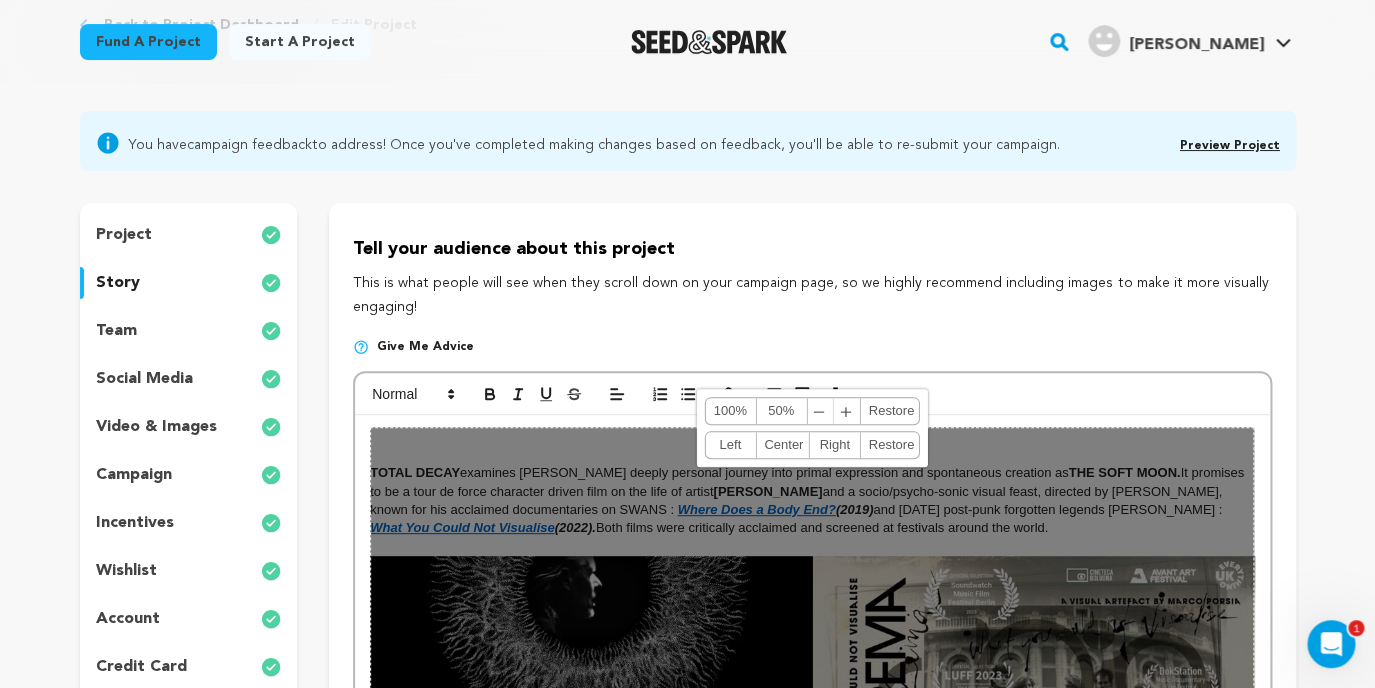click on "884, 1250
100%
50%
﹣
﹢
Restore
Left
Center
Right
Restore" at bounding box center (812, 1052) 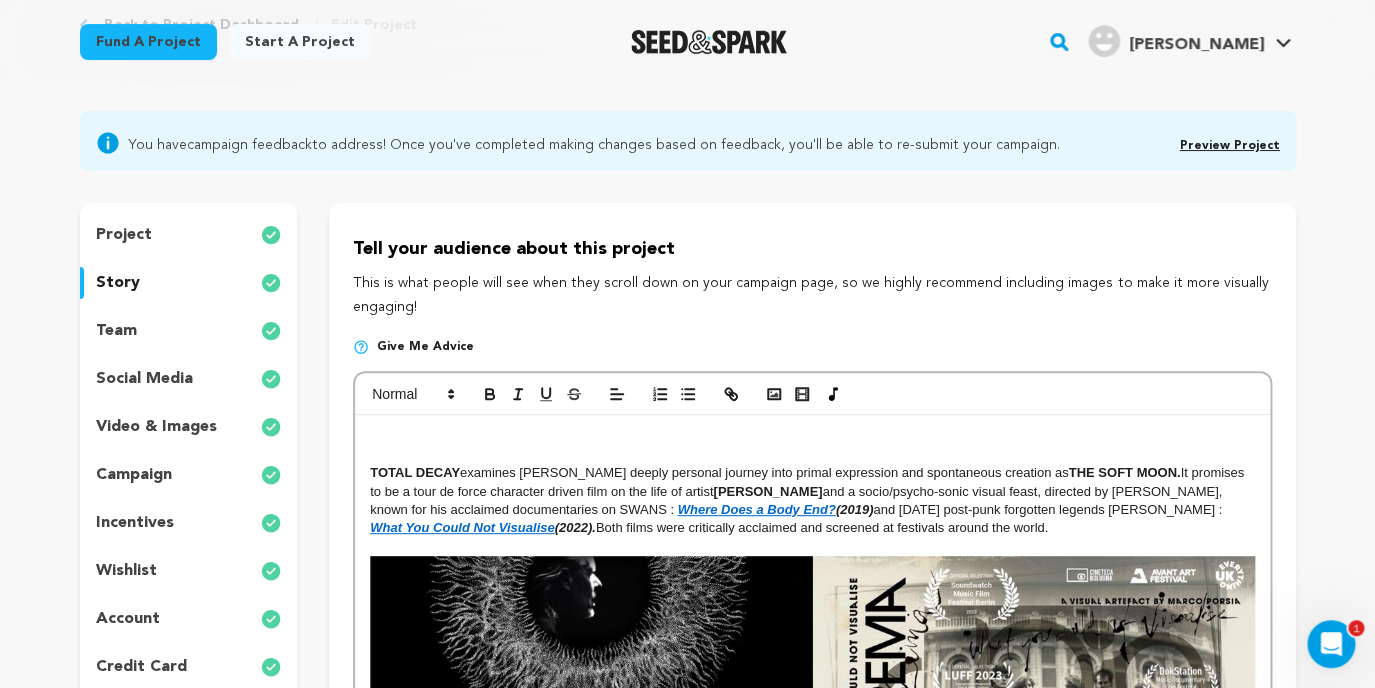 click on "TOTAL DECAY  examines Luis Vasquez's deeply personal journey into primal expression and spontaneous creation as  THE SOFT MOON.  It promises to be a tour de force character driven film on the life of artist  Luis Vasquez  and a socio/psycho-sonic visual feast, directed by Marco Porsia, known for his acclaimed documentaries on SWANS :   Where Does a Body End?  (2019)  and 4AD post-punk forgotten legends REMA-REMA   :   What You Could Not Visualise  (2022).  Both films were critically acclaimed and screened at festivals around the world. The film is a continuum of Luis's journey of self discovery as LIFE and ART bleed into each other to create a character study of a deeply sensitive soul who is trying to figure out who he is through his raw music and live shows. Luis's legendary stage performances ( NADA ) and critically acclaimed albums established  THE SOFT MOON  as one of the most influential and well known bands of the dark wave, post-punk genre. THE SOFT MOON I have been a fan of  THE SOFT MOON Exister" at bounding box center (812, 5797) 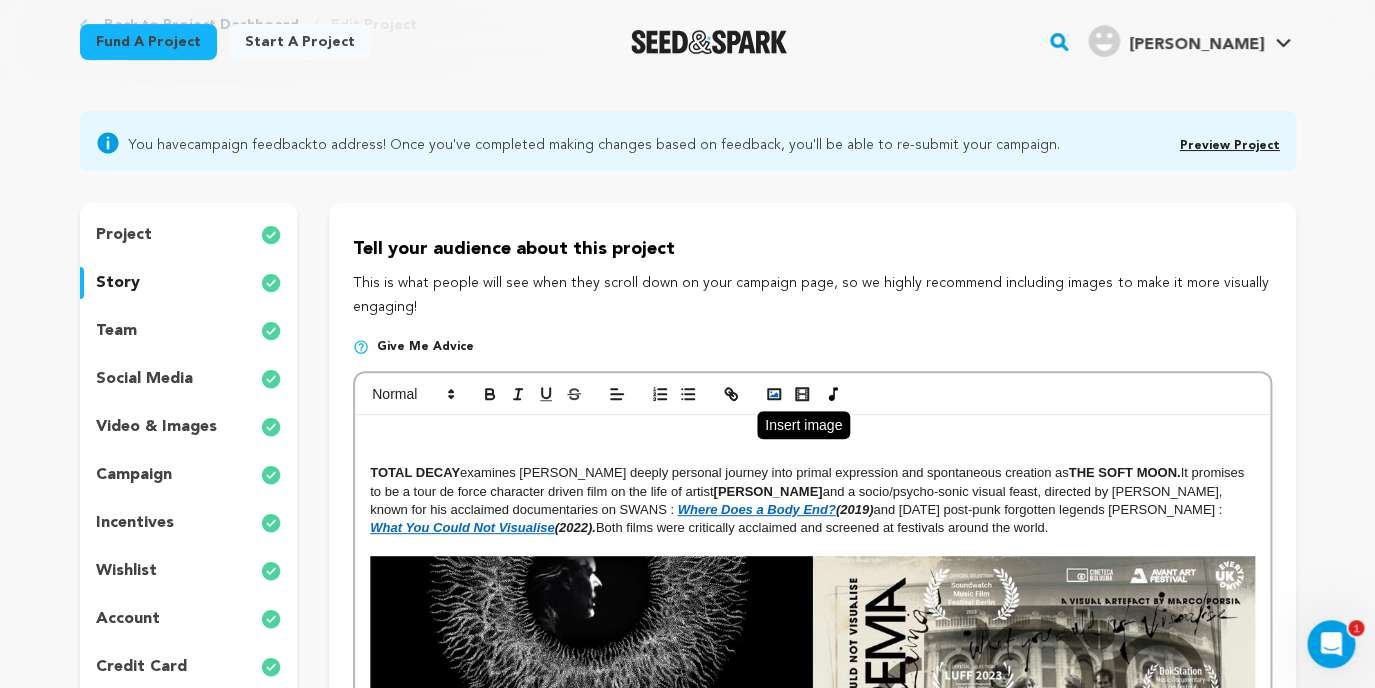 click 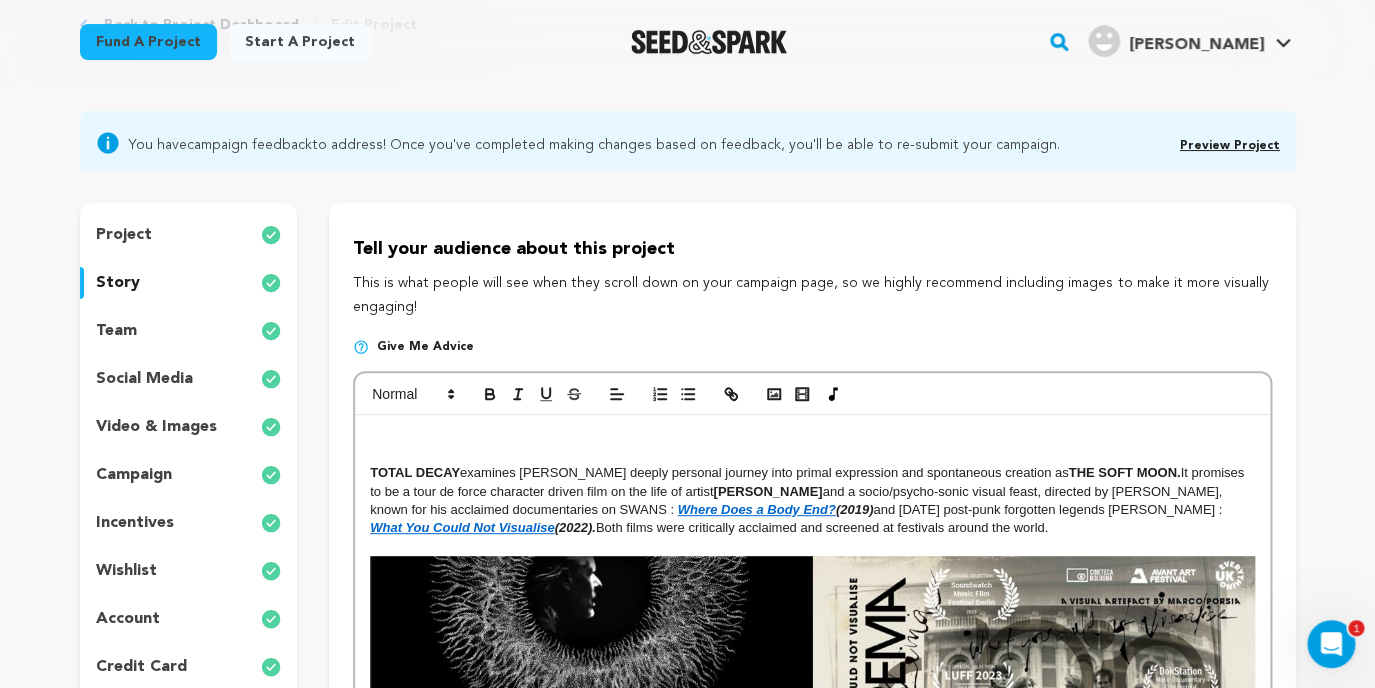 click at bounding box center [812, 436] 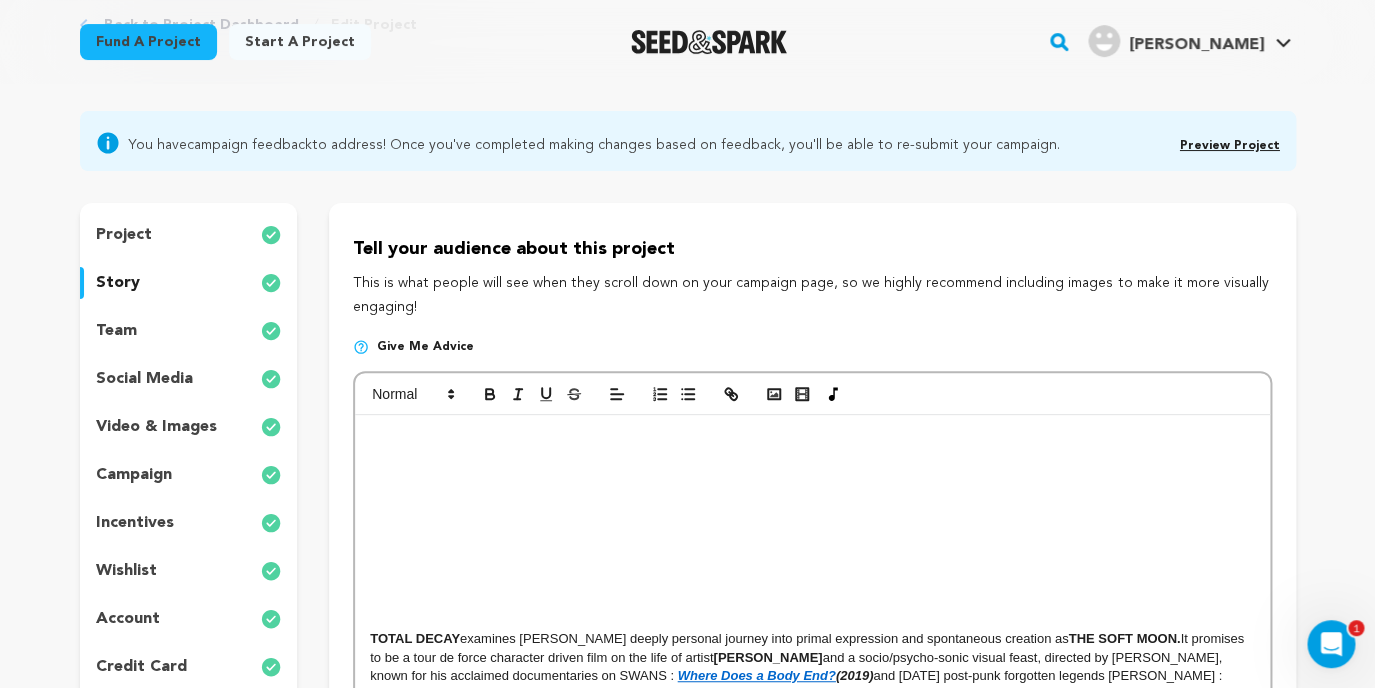 click at bounding box center (812, 473) 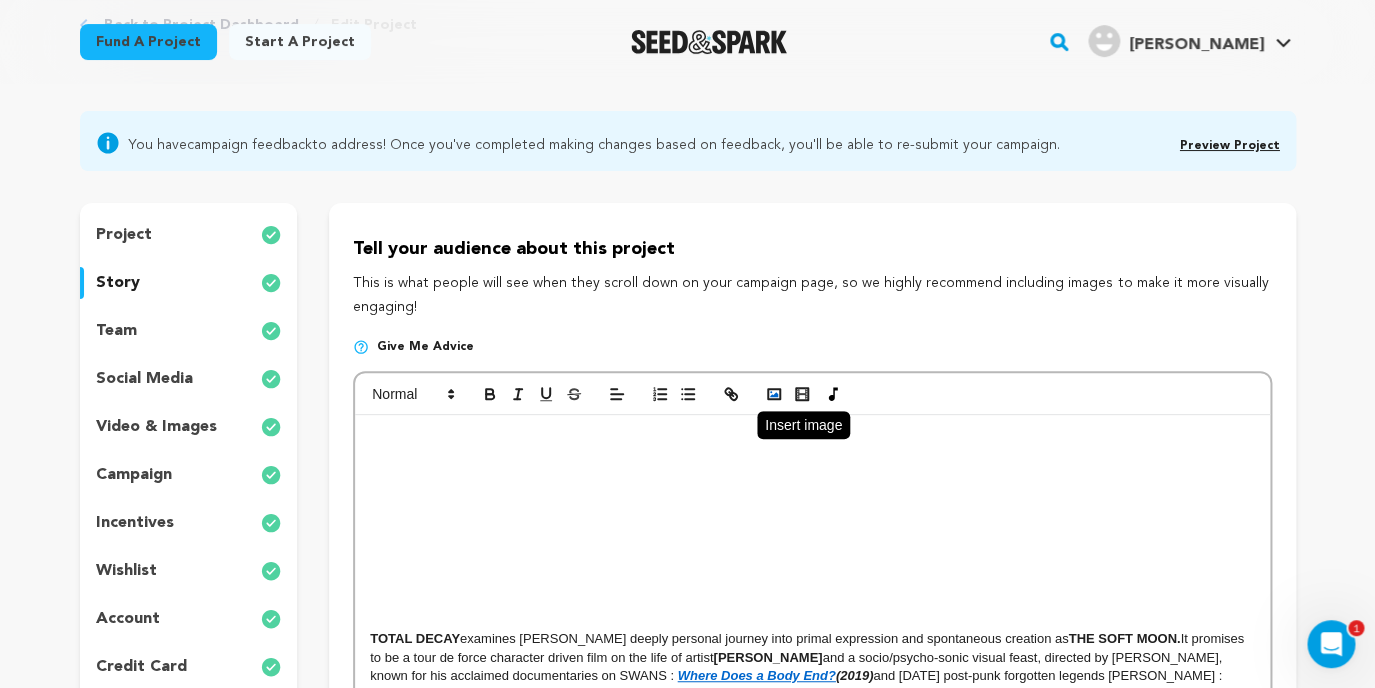 click 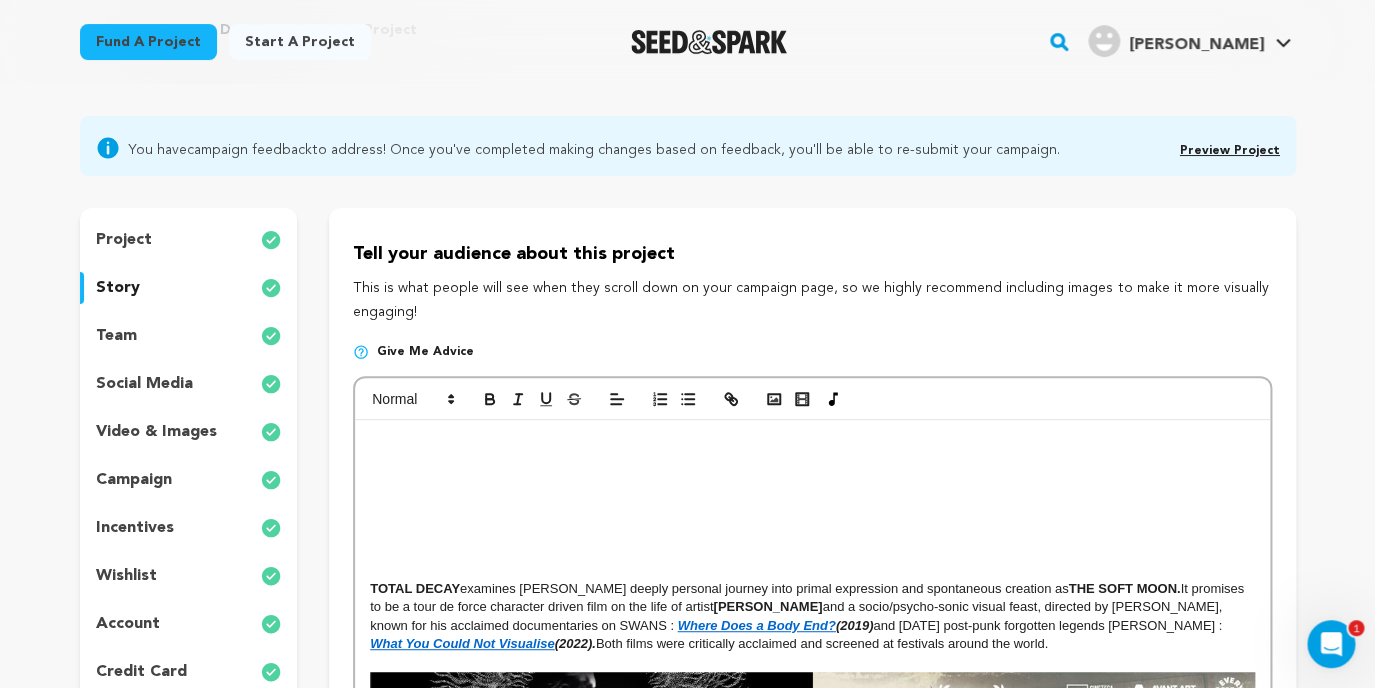 scroll, scrollTop: 0, scrollLeft: 0, axis: both 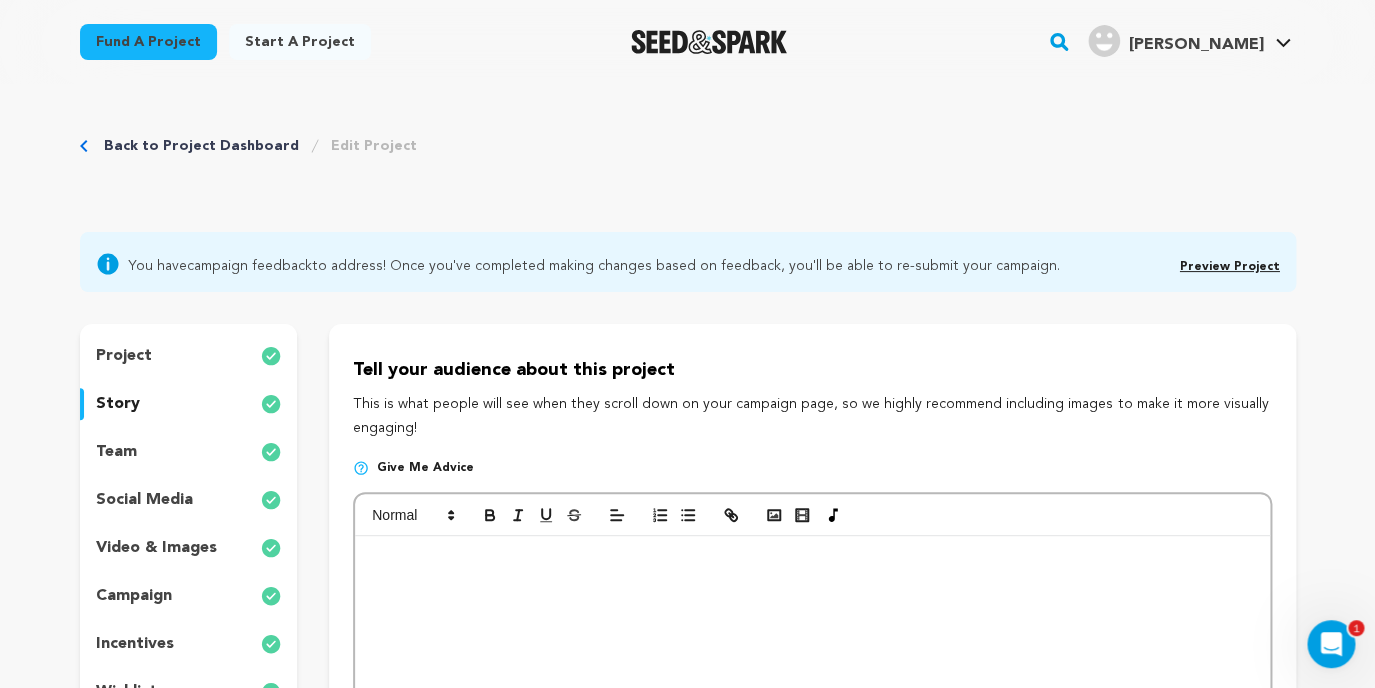 click on "project" at bounding box center [124, 356] 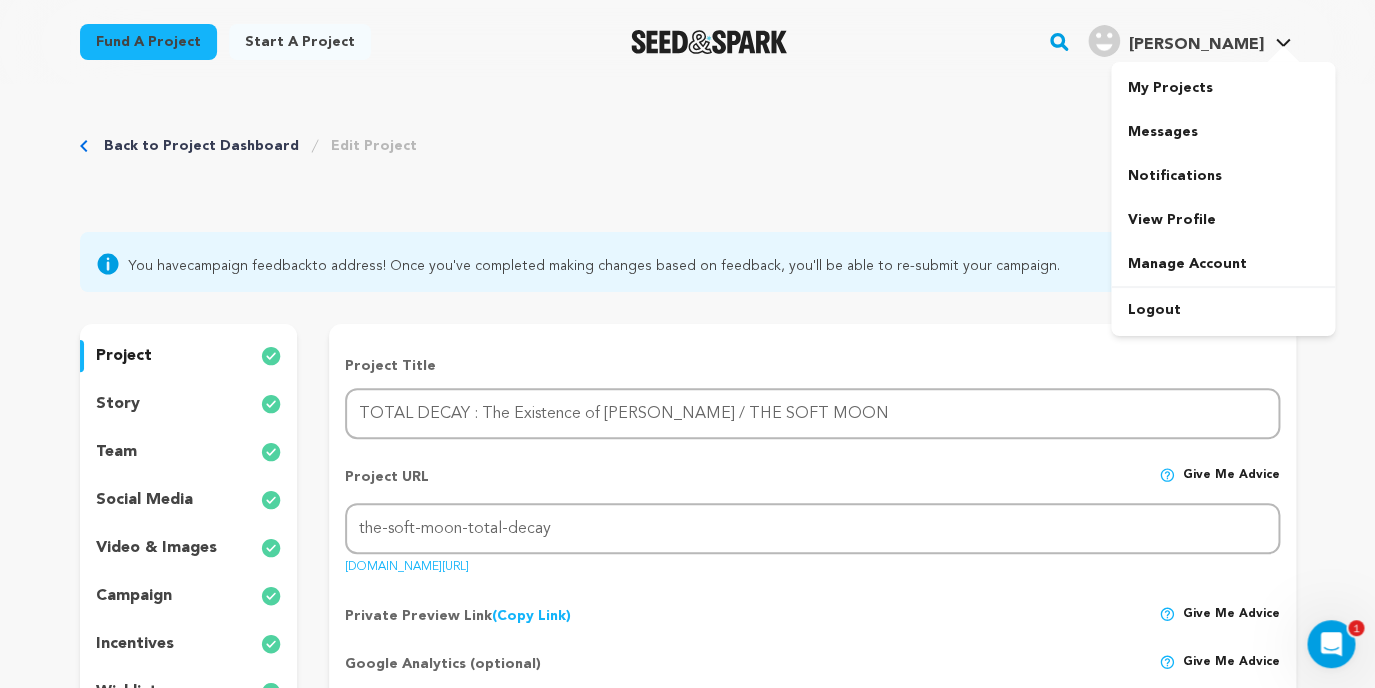 click on "Irina S.
Irina S." at bounding box center (1189, 42) 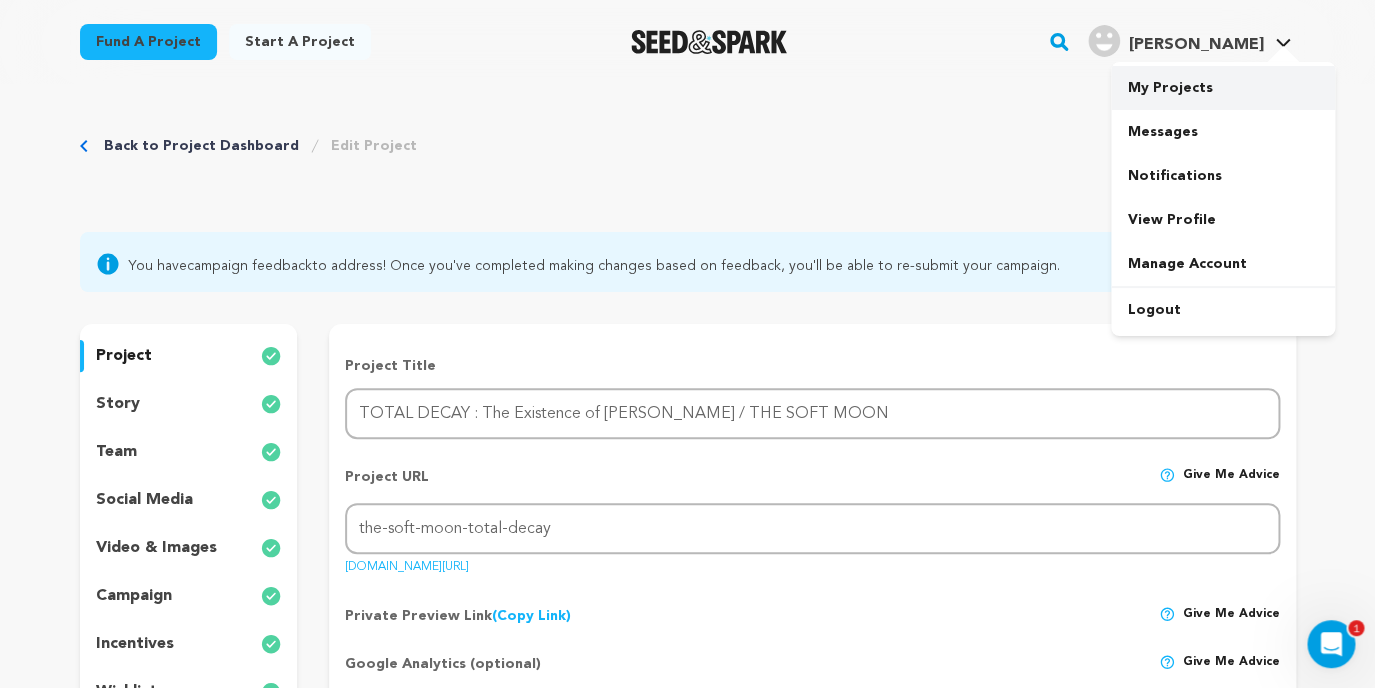 click on "My Projects" at bounding box center (1223, 88) 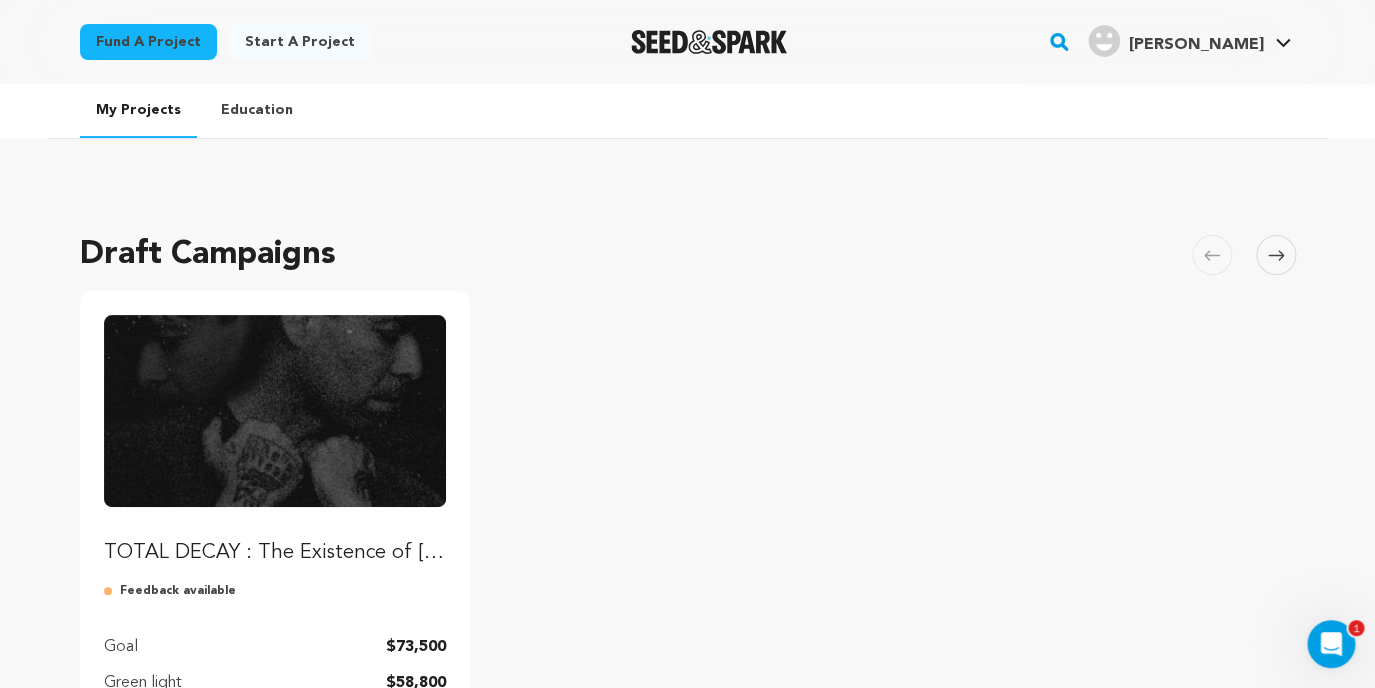 scroll, scrollTop: 0, scrollLeft: 0, axis: both 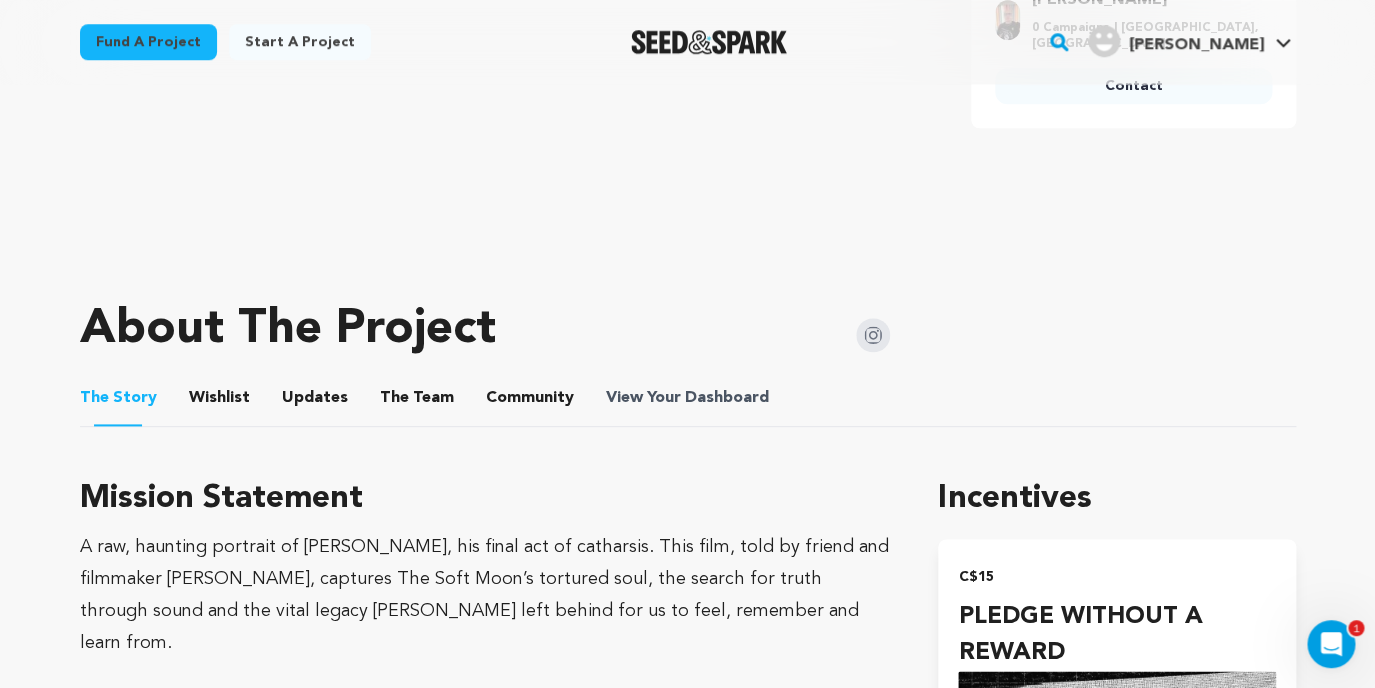click on "Dashboard" at bounding box center (727, 398) 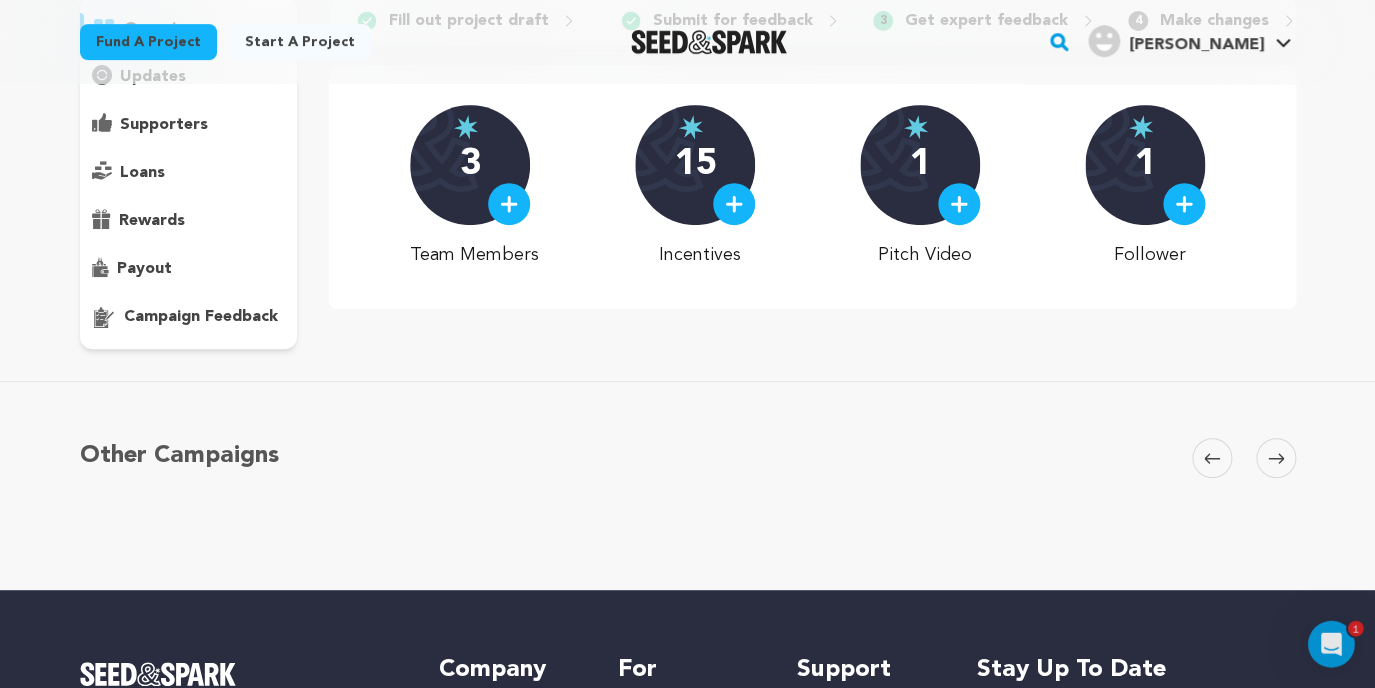 scroll, scrollTop: 0, scrollLeft: 0, axis: both 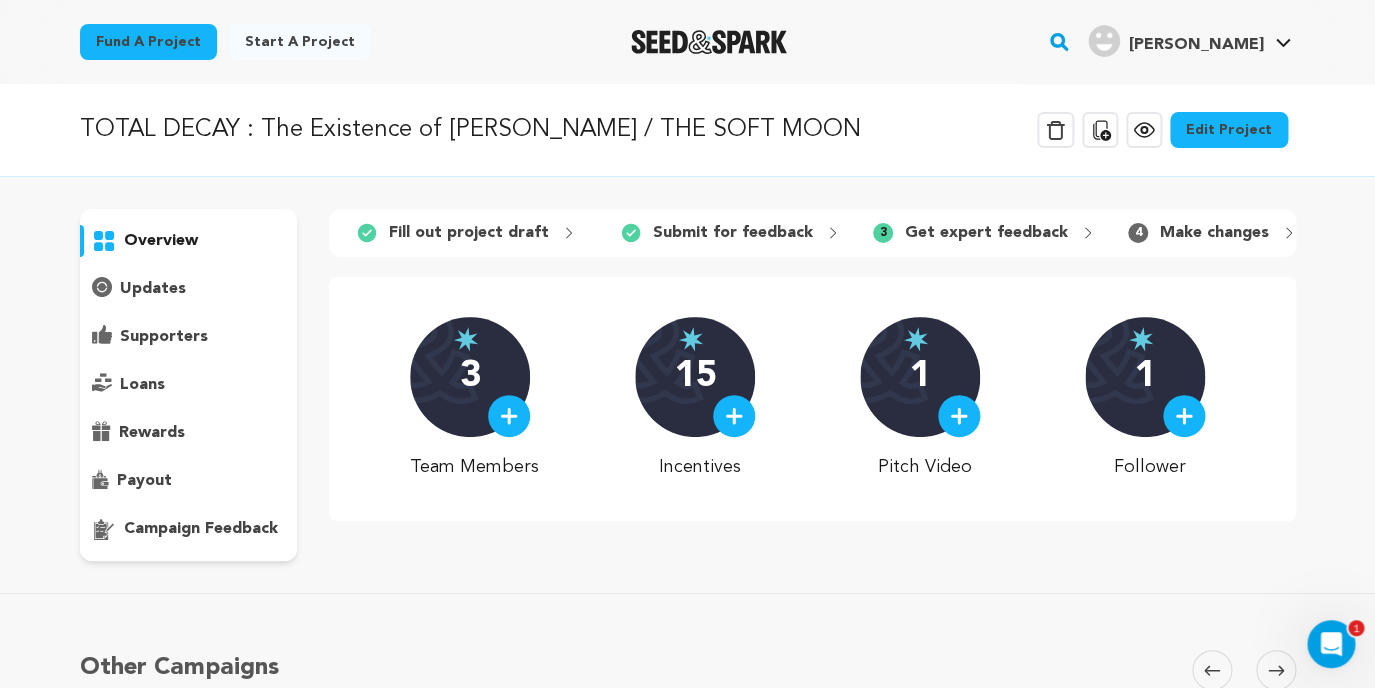 click on "Edit Project" at bounding box center [1229, 130] 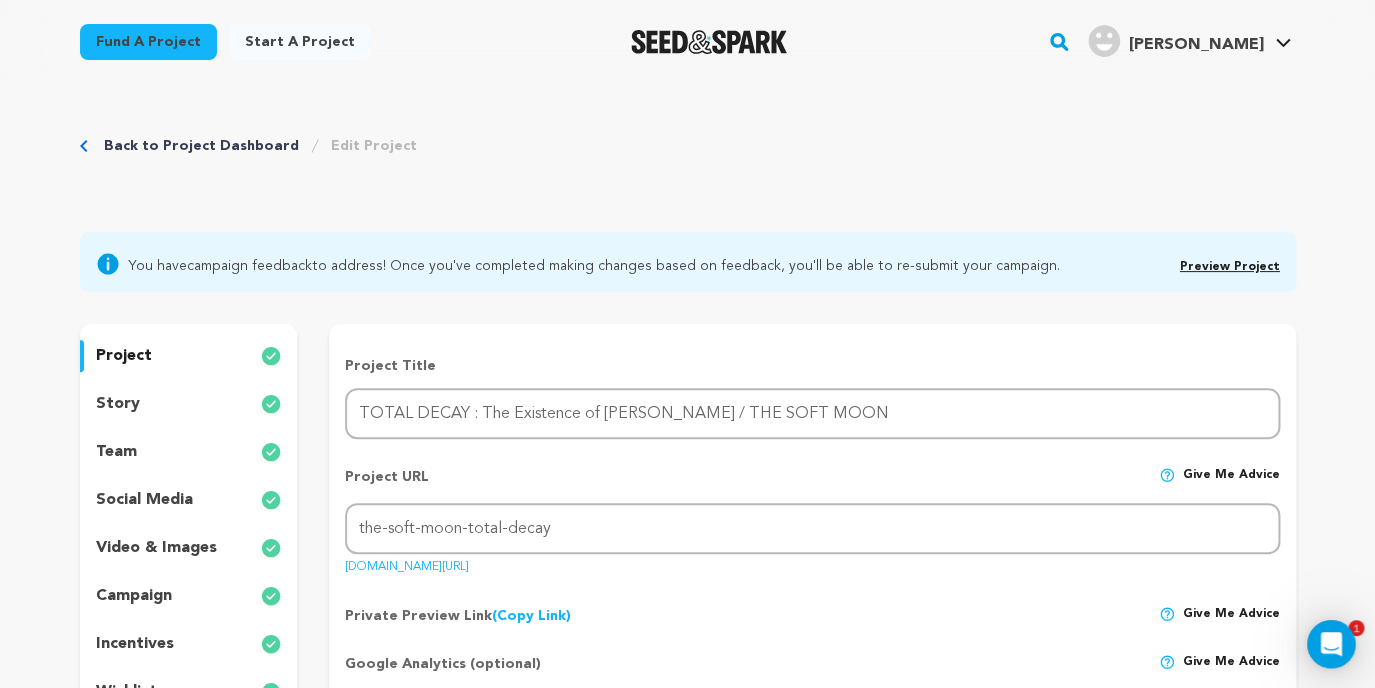 scroll, scrollTop: 0, scrollLeft: 0, axis: both 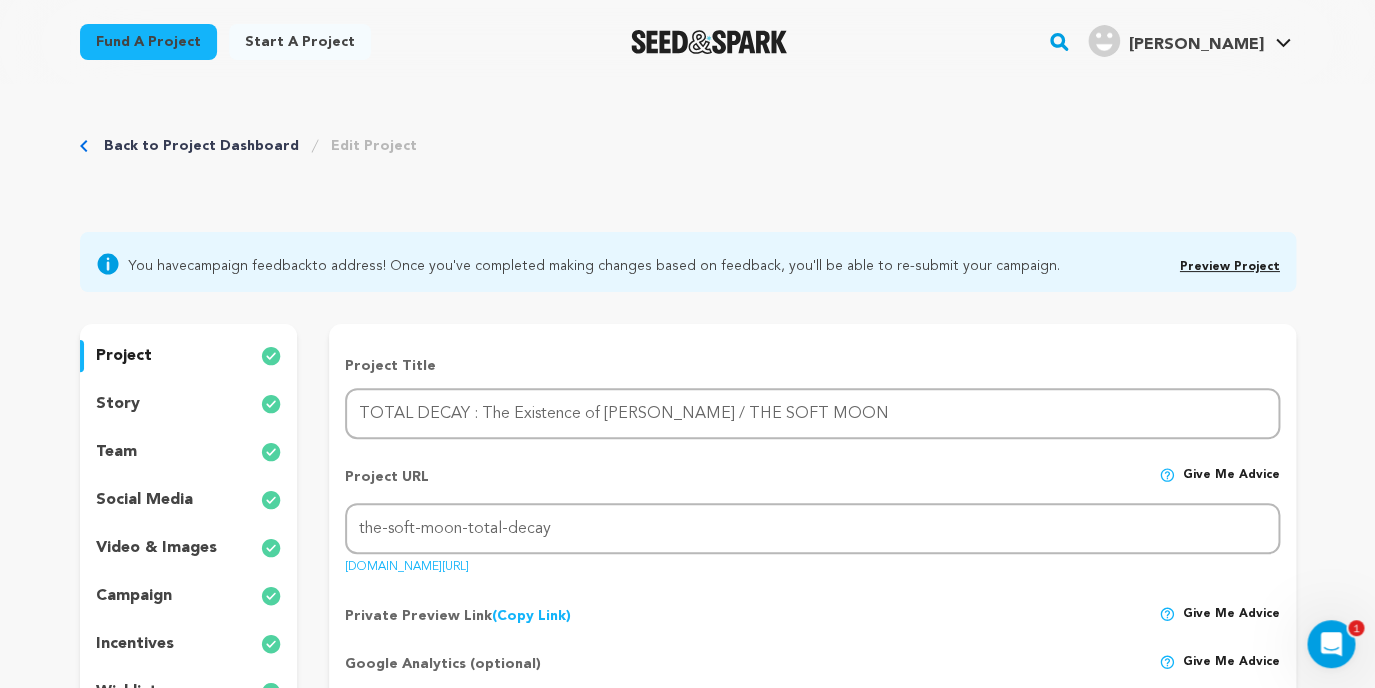 click on "story" at bounding box center (118, 404) 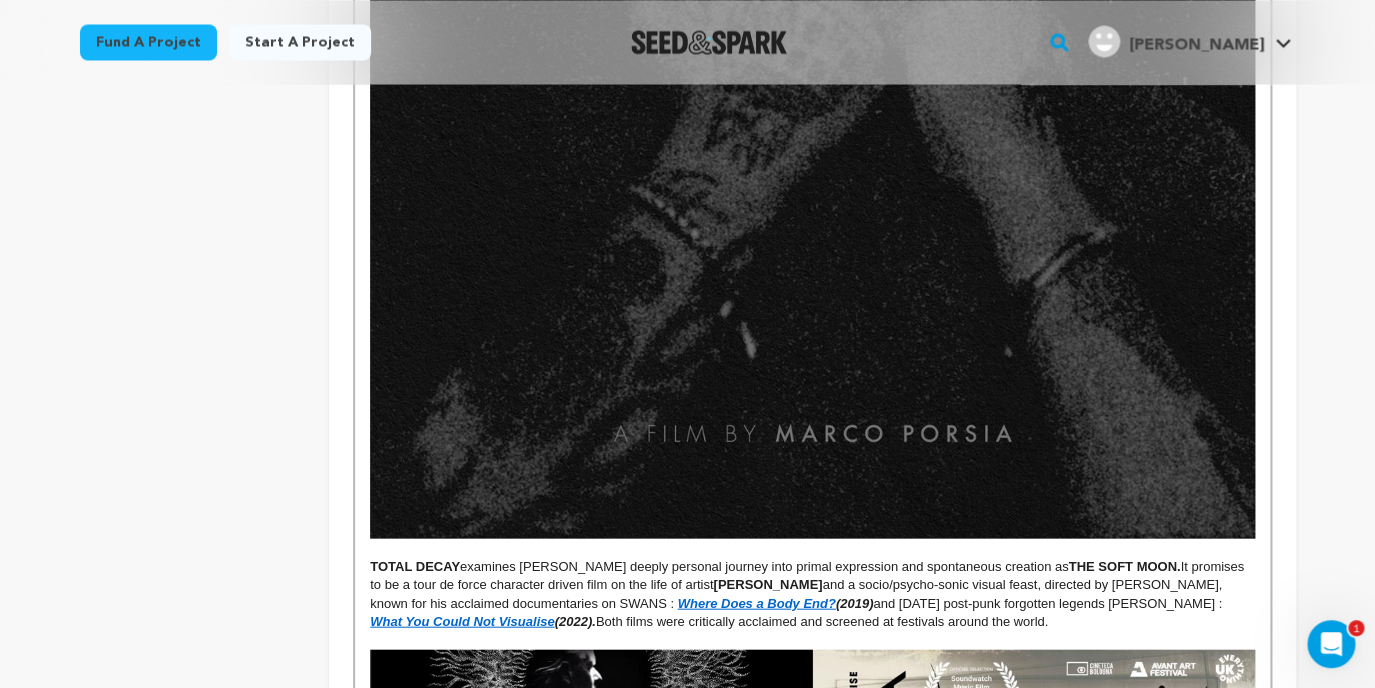 scroll, scrollTop: 1263, scrollLeft: 0, axis: vertical 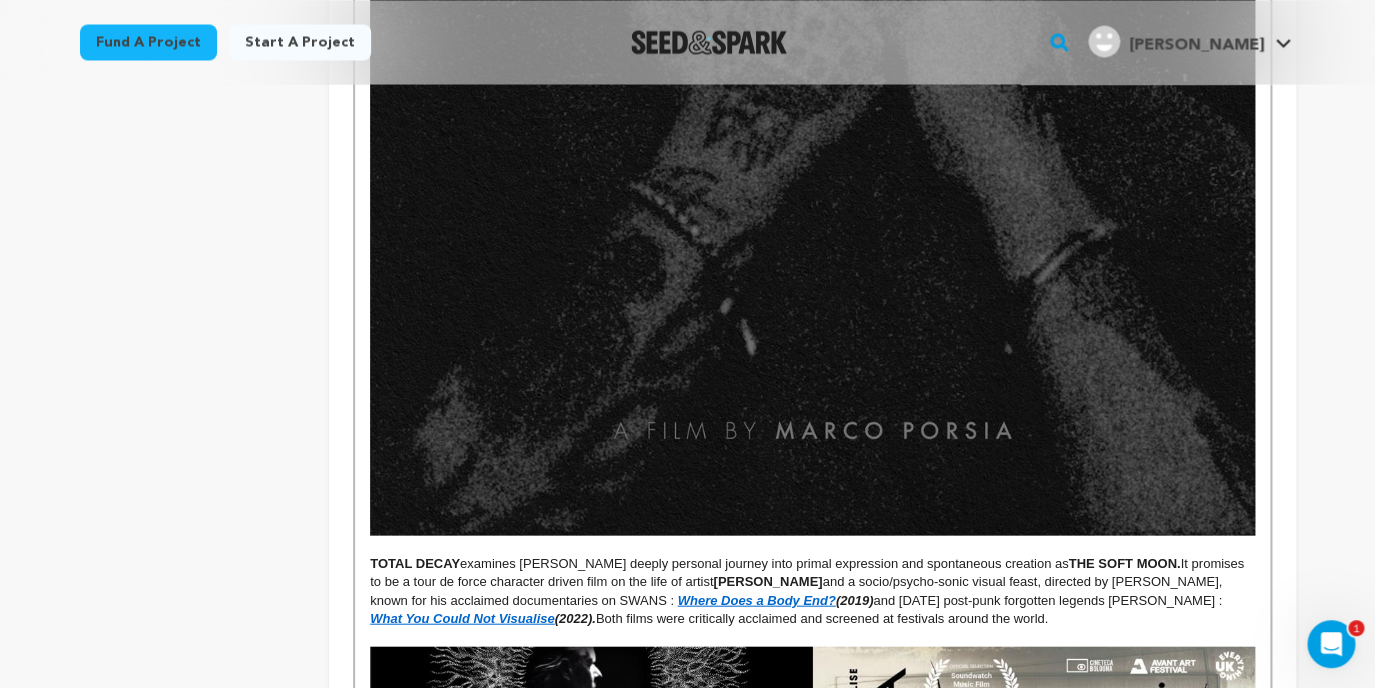 click on "TOTAL DECAY  examines Luis Vasquez's deeply personal journey into primal expression and spontaneous creation as  THE SOFT MOON.  It promises to be a tour de force character driven film on the life of artist  Luis Vasquez  and a socio/psycho-sonic visual feast, directed by Marco Porsia, known for his acclaimed documentaries on SWANS :   Where Does a Body End?  (2019)  and 4AD post-punk forgotten legends REMA-REMA   :   What You Could Not Visualise  (2022).  Both films were critically acclaimed and screened at festivals around the world." at bounding box center [812, 591] 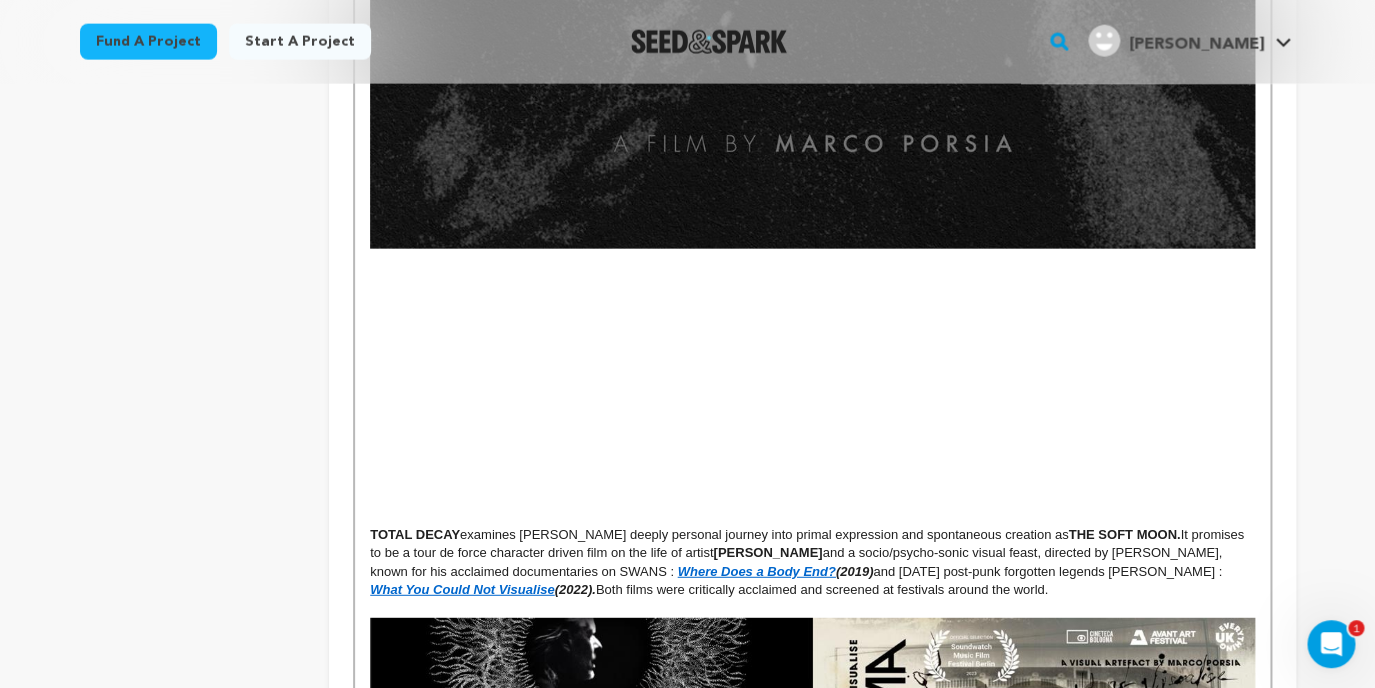scroll, scrollTop: 1550, scrollLeft: 0, axis: vertical 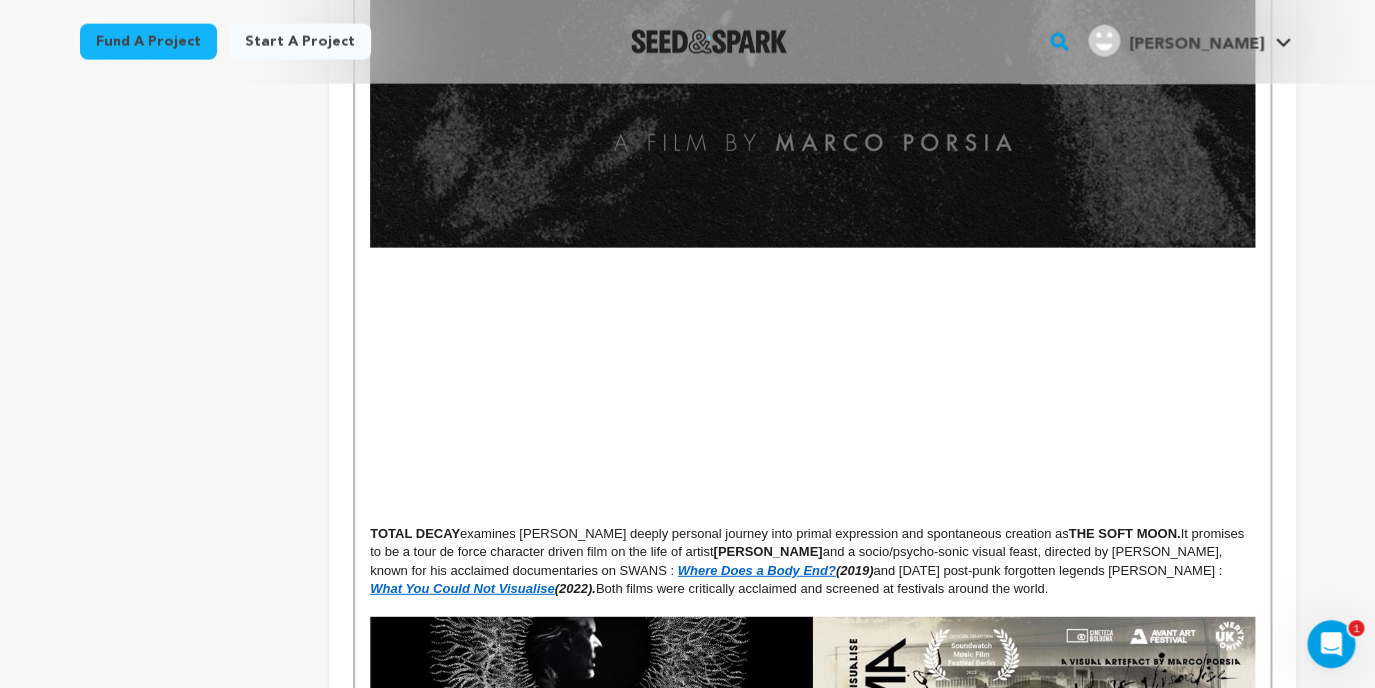 click at bounding box center (812, 349) 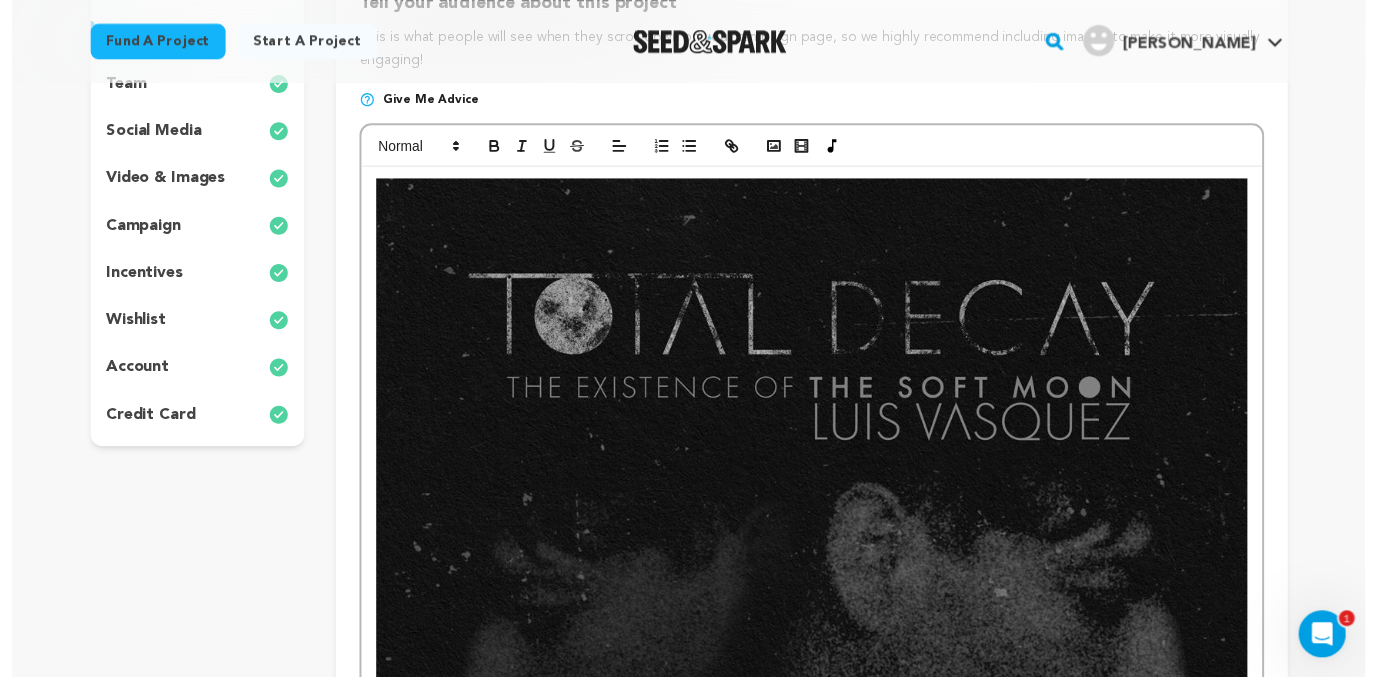 scroll, scrollTop: 357, scrollLeft: 0, axis: vertical 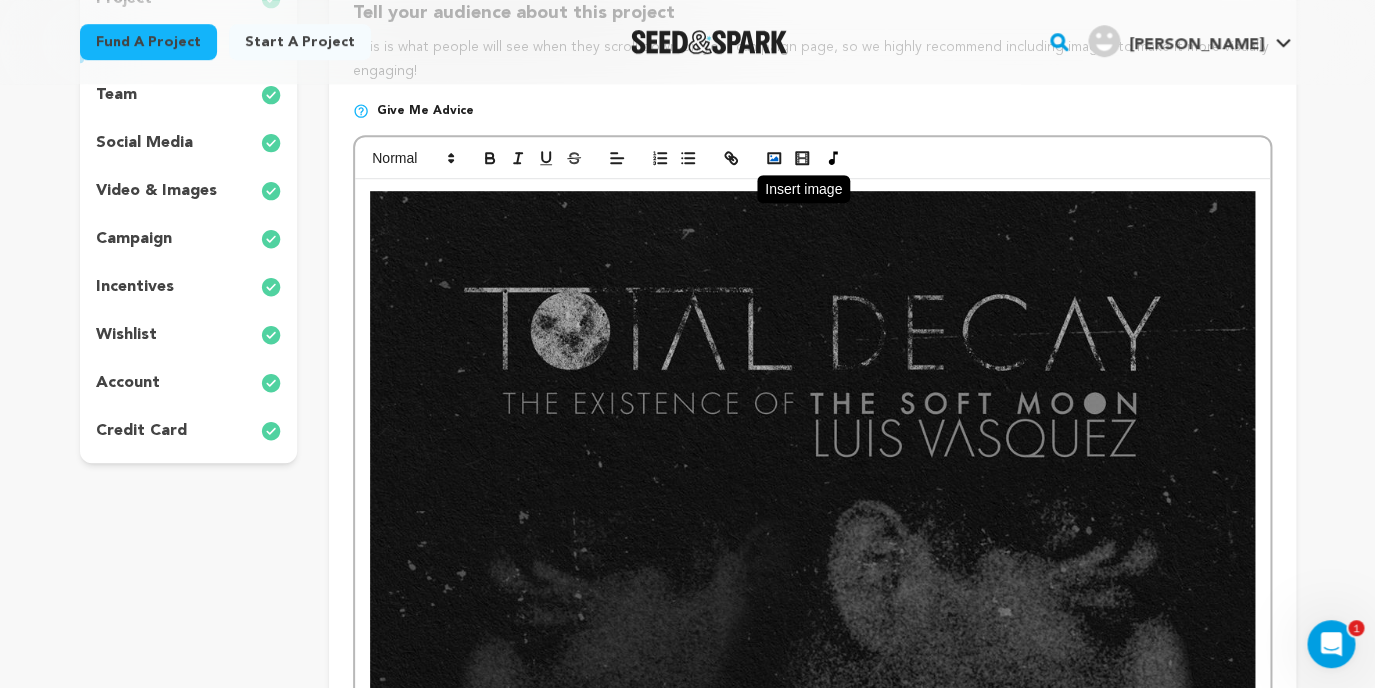 click 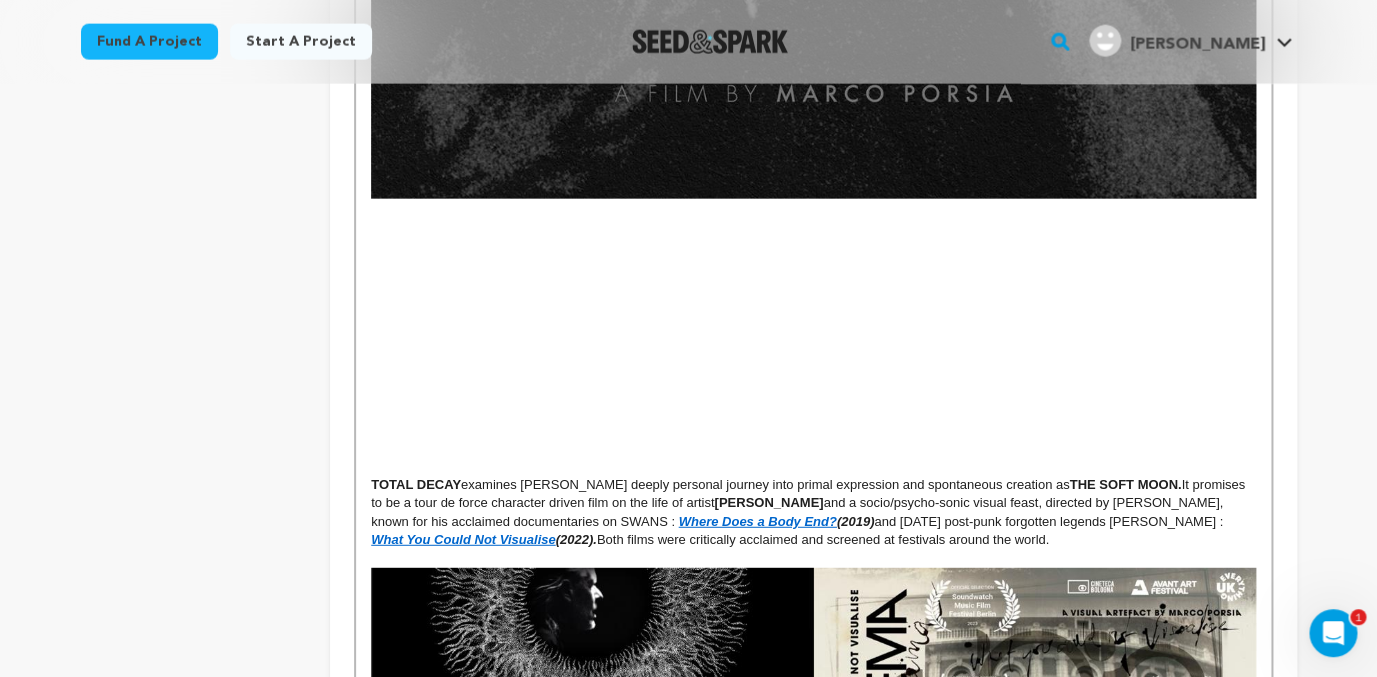 scroll, scrollTop: 1744, scrollLeft: 0, axis: vertical 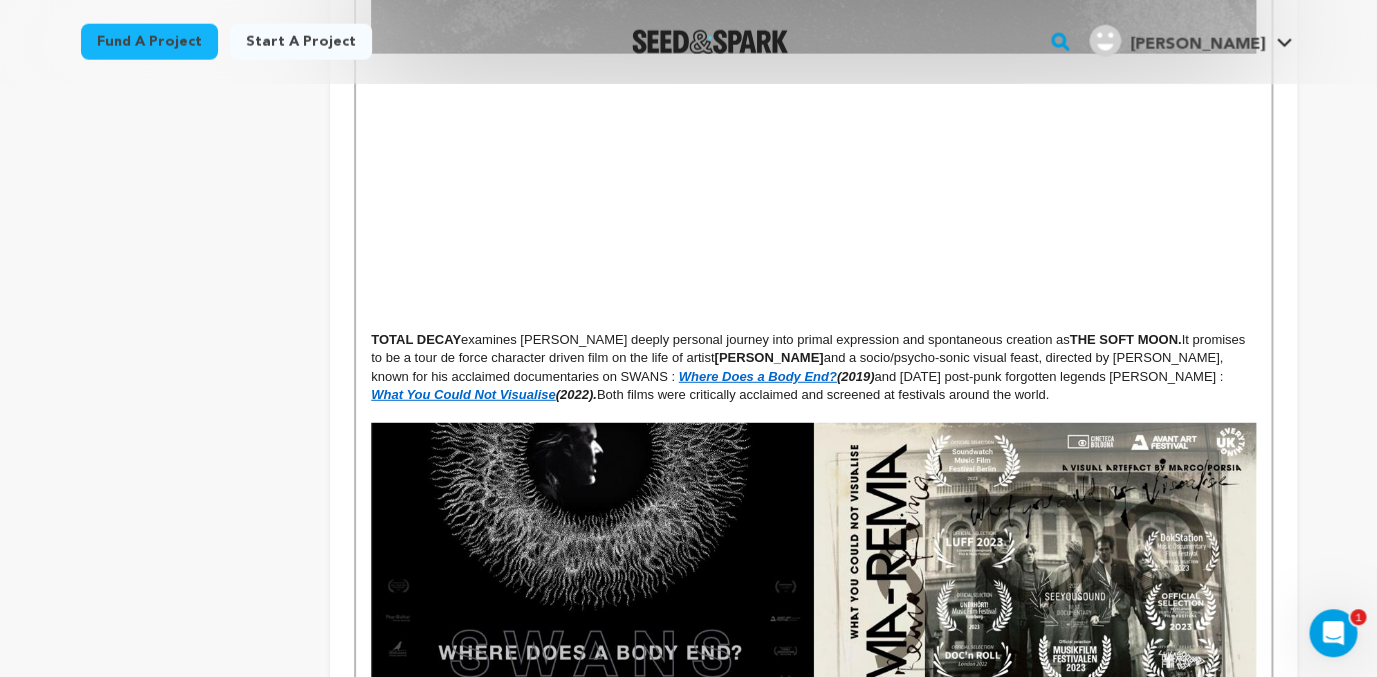 click at bounding box center (813, 155) 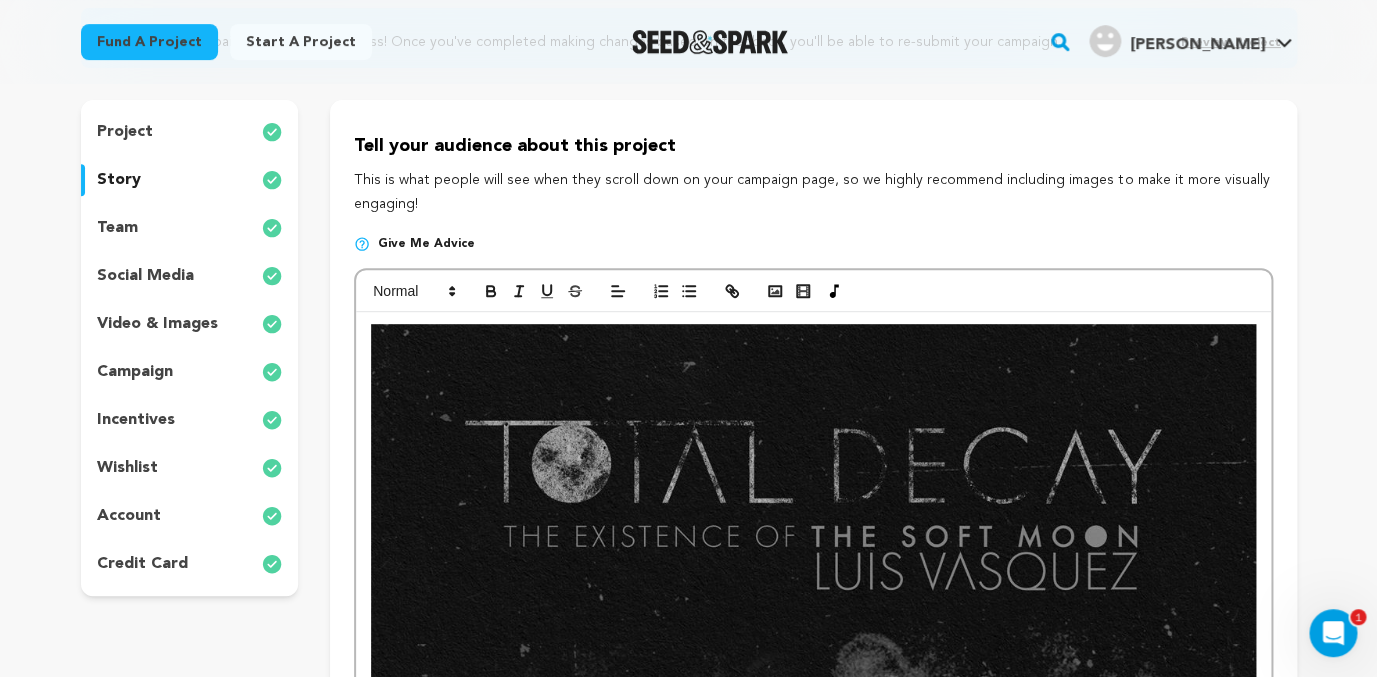 scroll, scrollTop: 203, scrollLeft: 0, axis: vertical 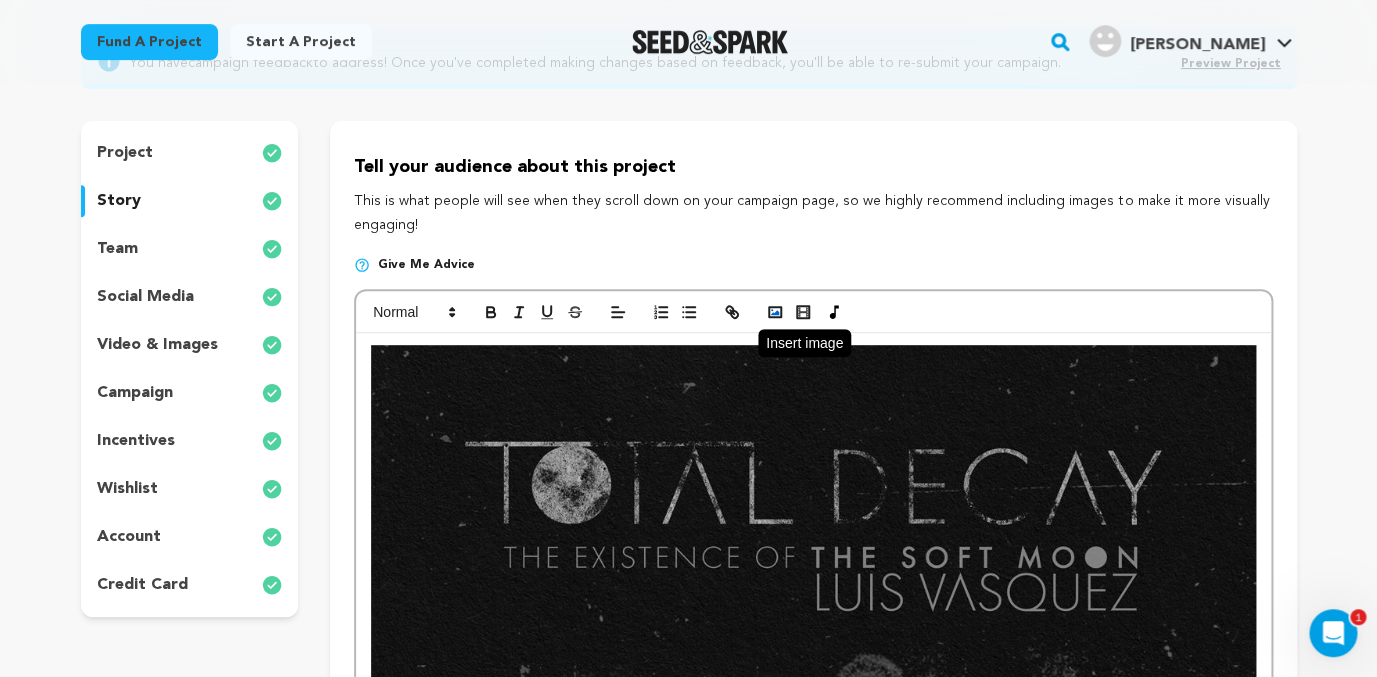 click 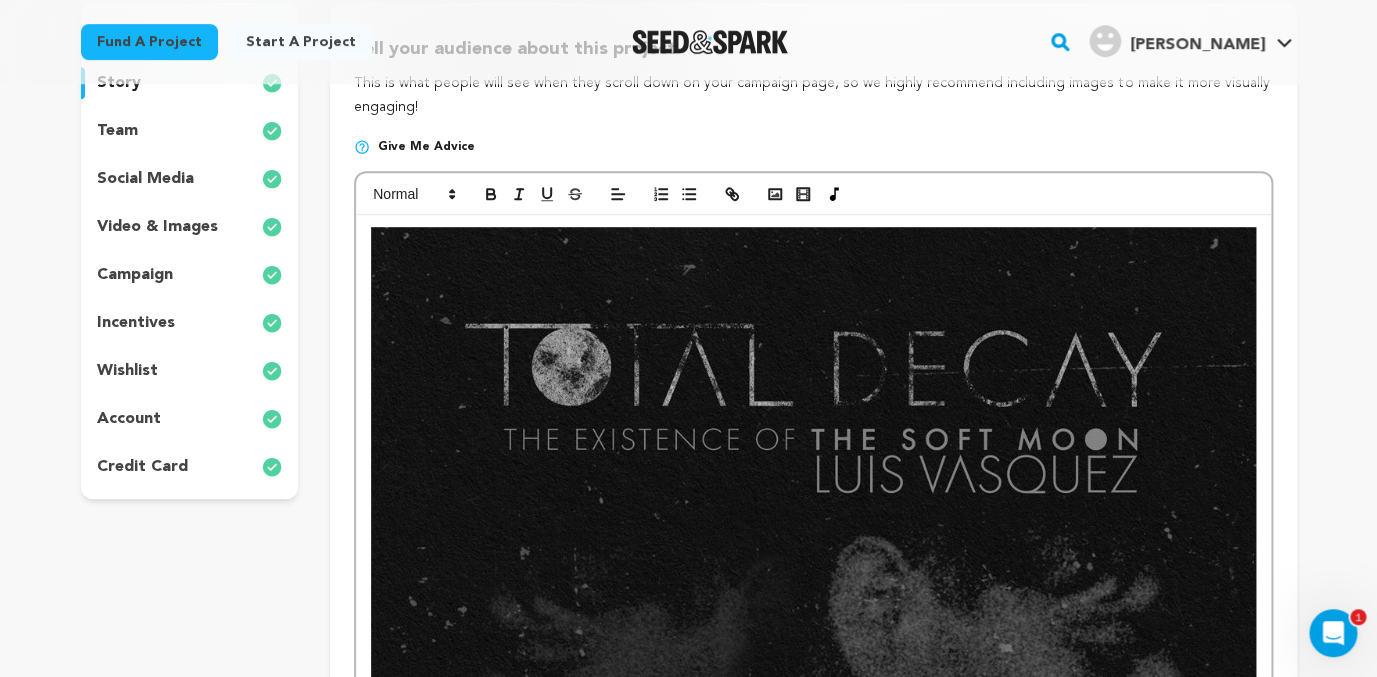 scroll, scrollTop: 121, scrollLeft: 0, axis: vertical 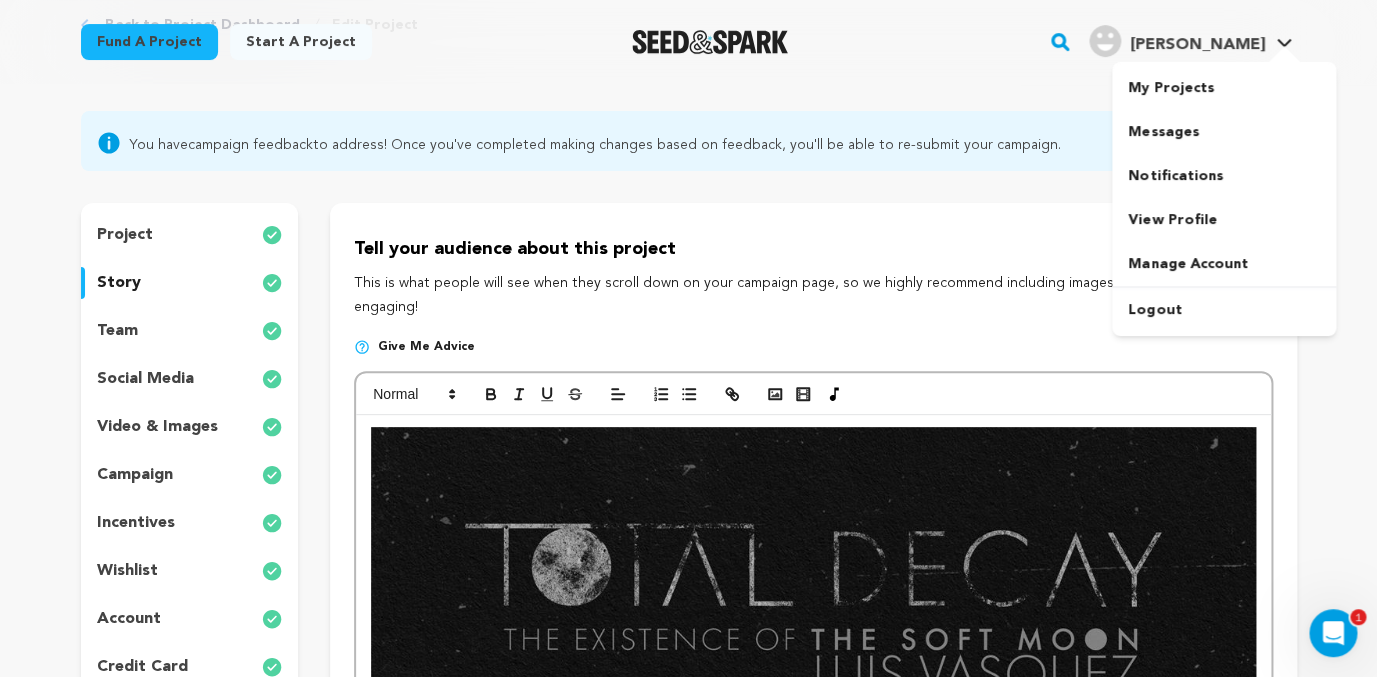 click on "[PERSON_NAME]" at bounding box center (1196, 45) 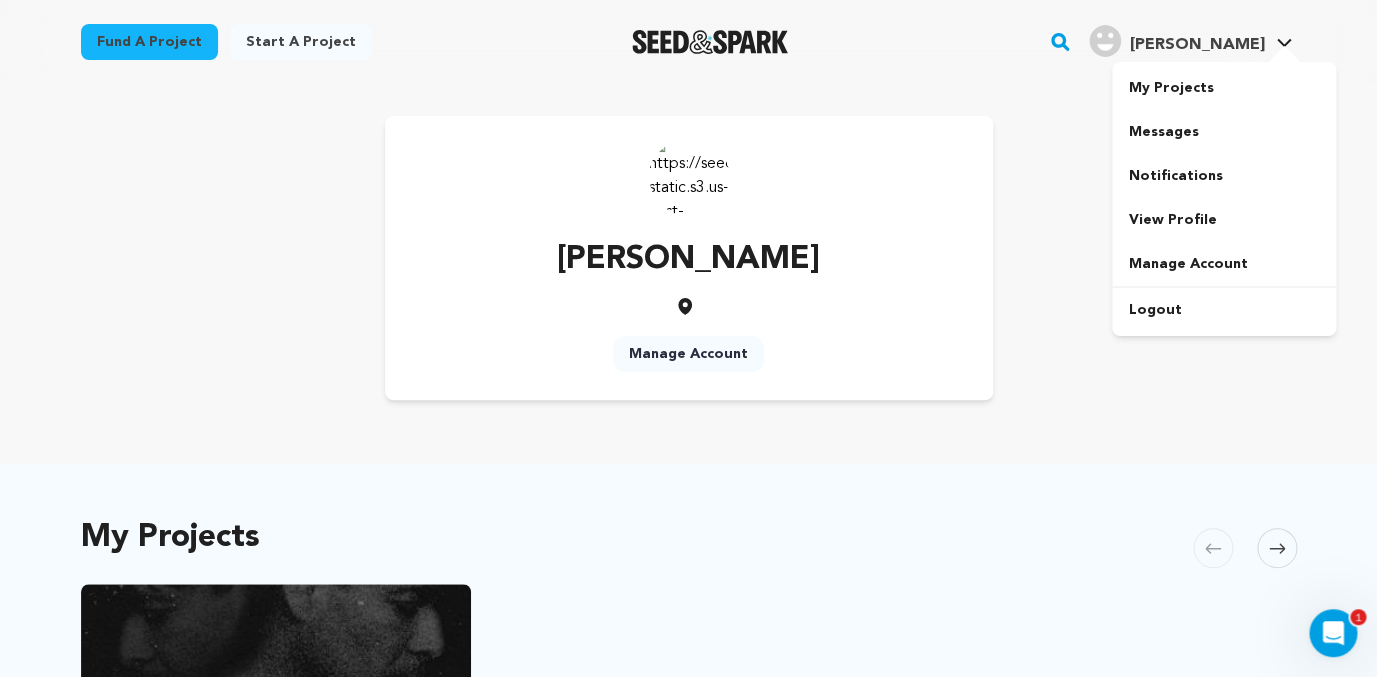 scroll, scrollTop: 0, scrollLeft: 0, axis: both 